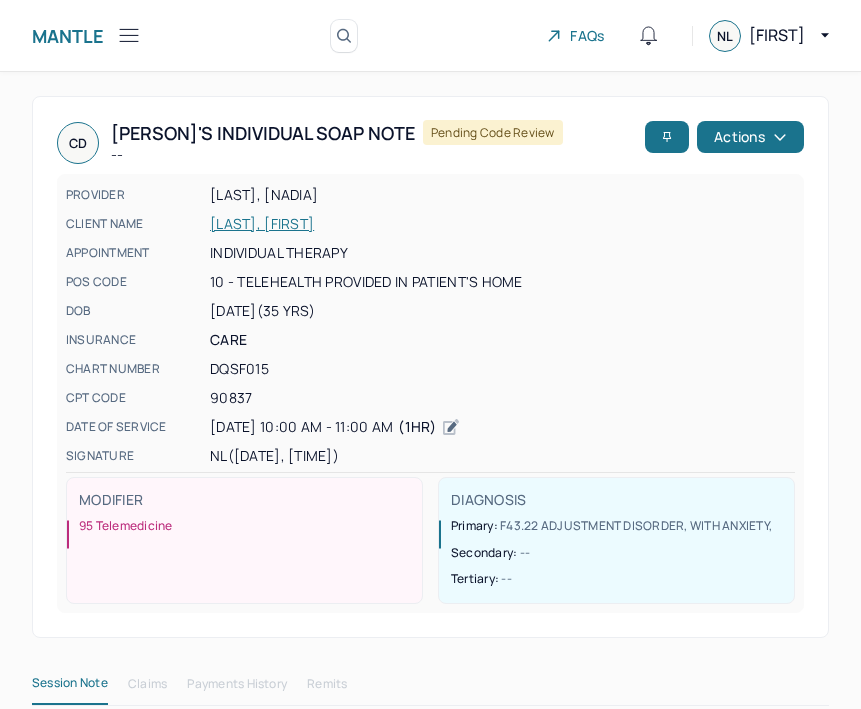 scroll, scrollTop: 0, scrollLeft: 0, axis: both 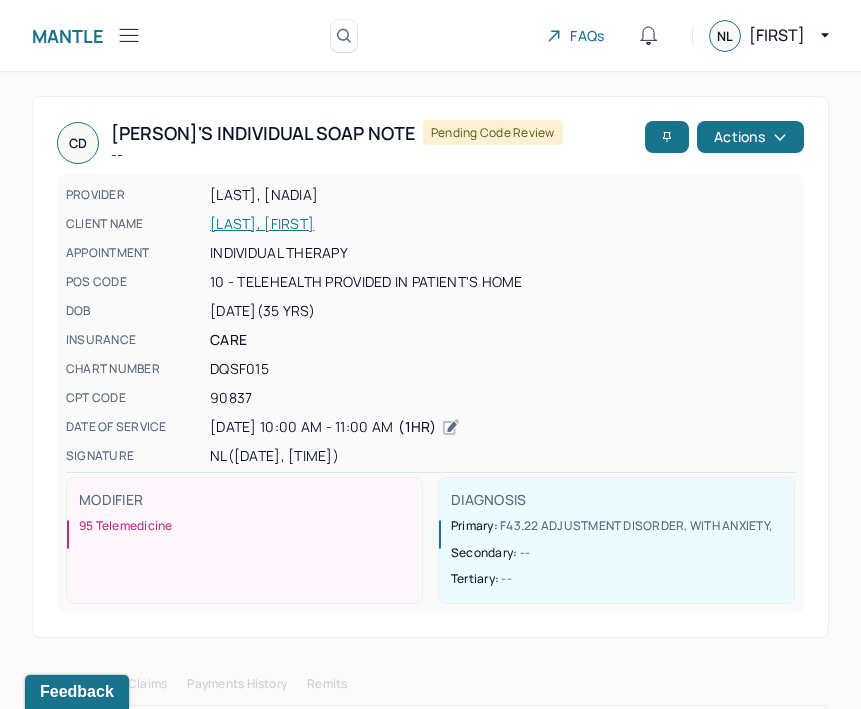 click 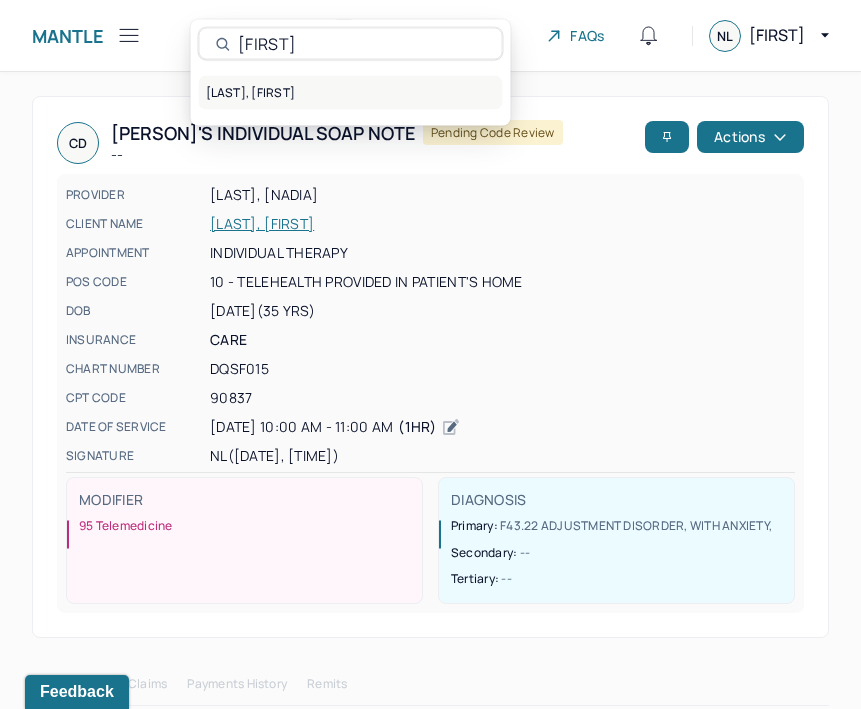 type on "[FIRST]" 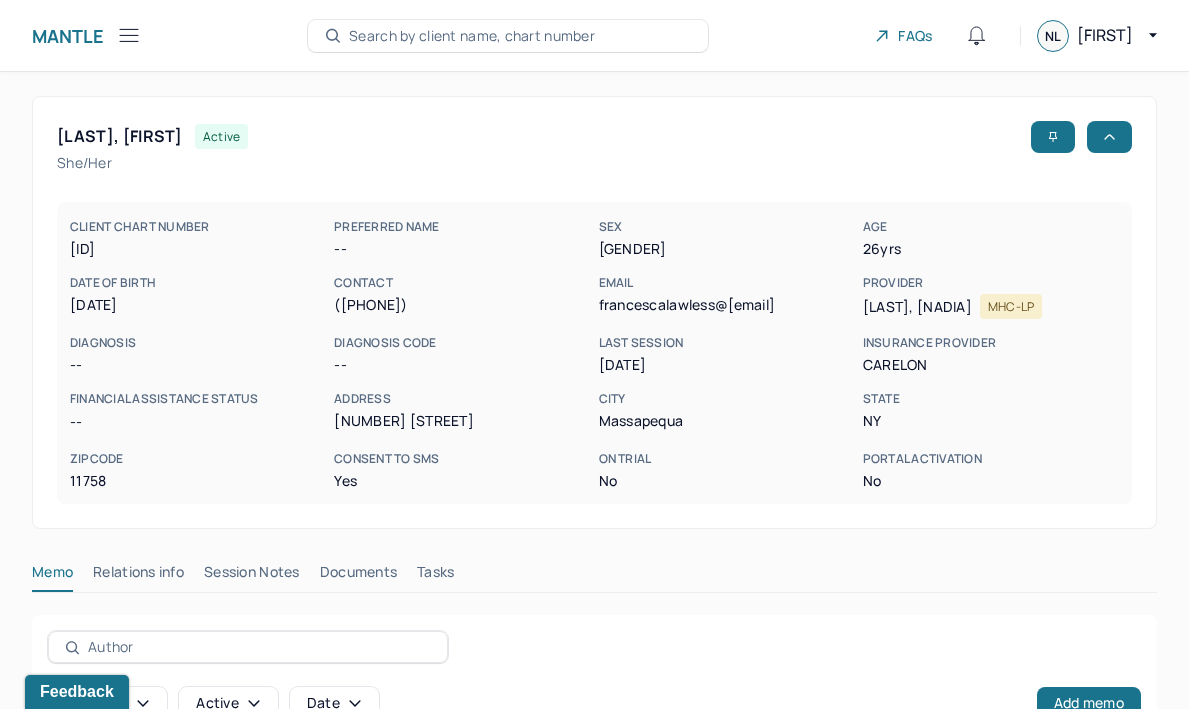 click on "Mantle" at bounding box center [68, 36] 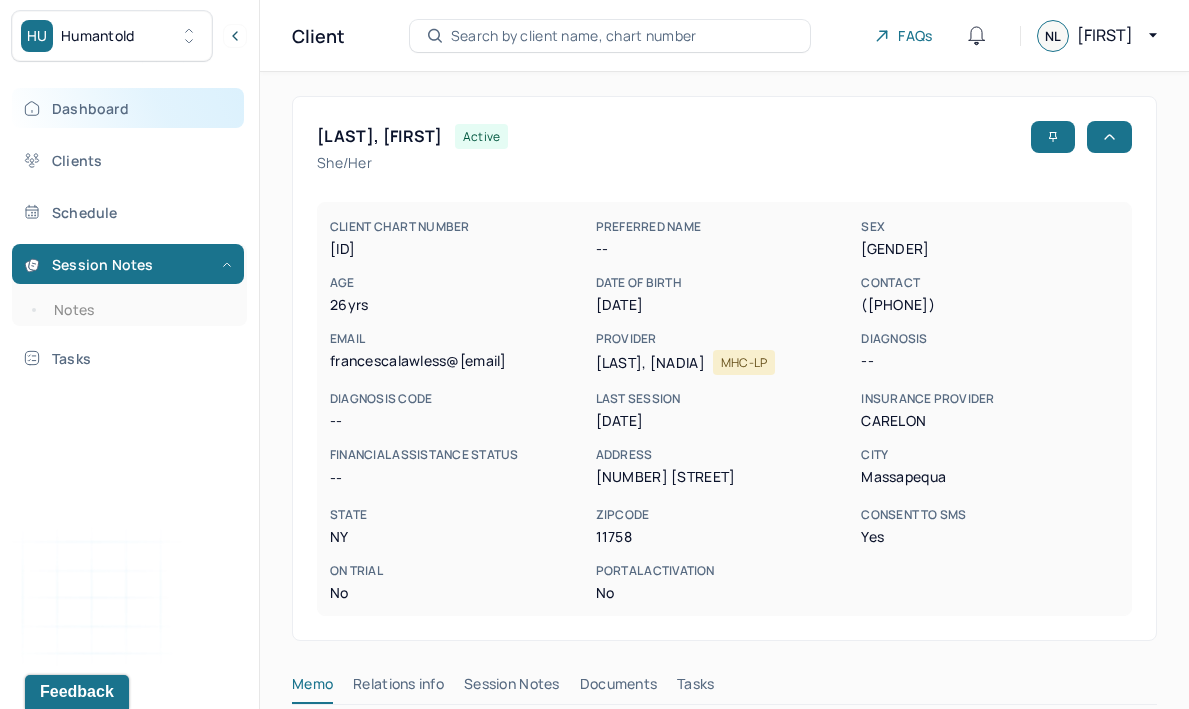 click on "Dashboard" at bounding box center [128, 108] 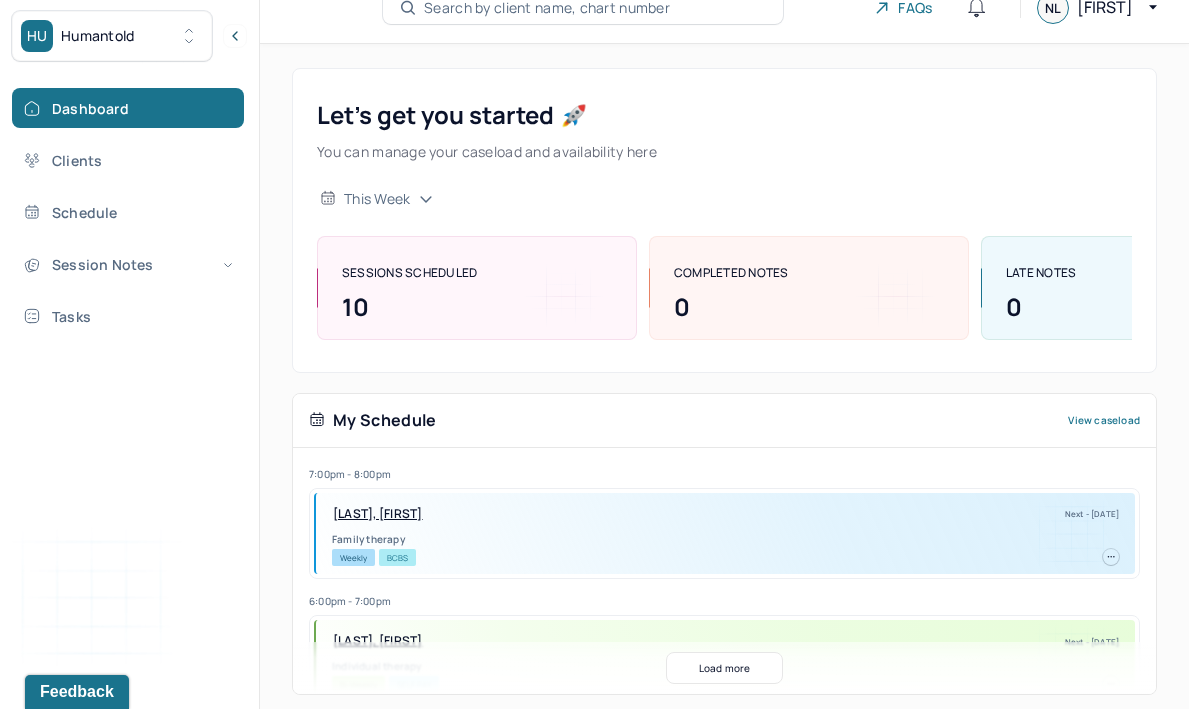 scroll, scrollTop: 0, scrollLeft: 0, axis: both 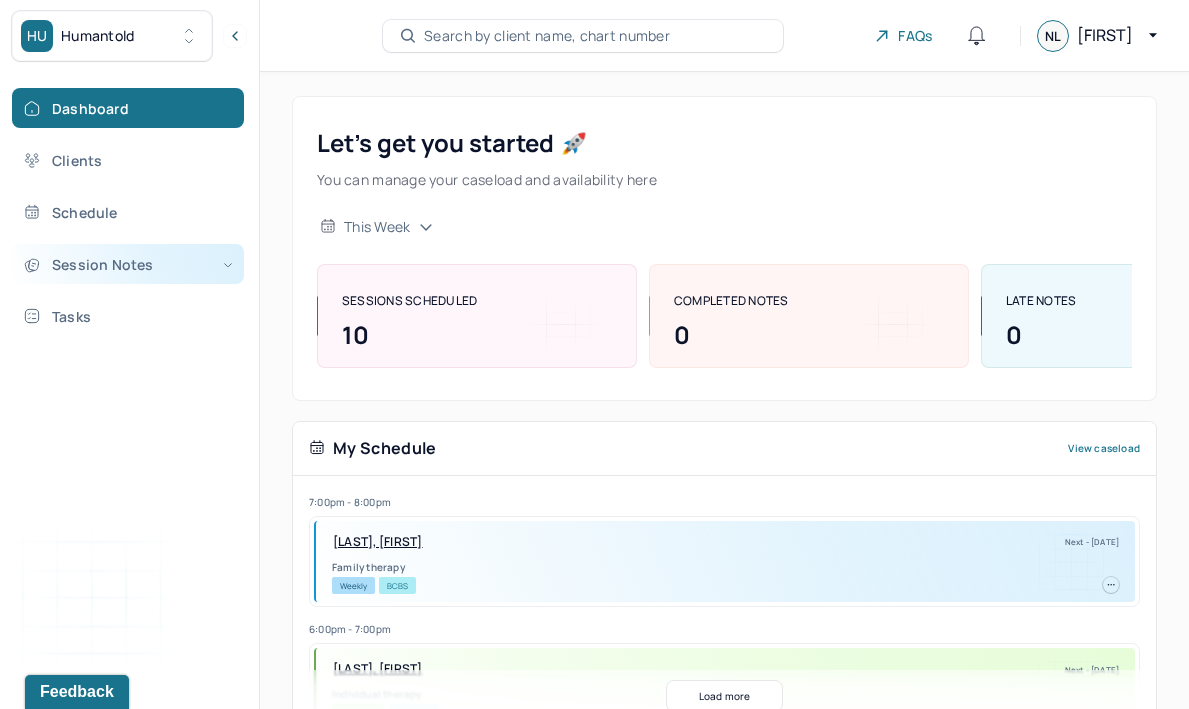 click on "Session Notes" at bounding box center (128, 264) 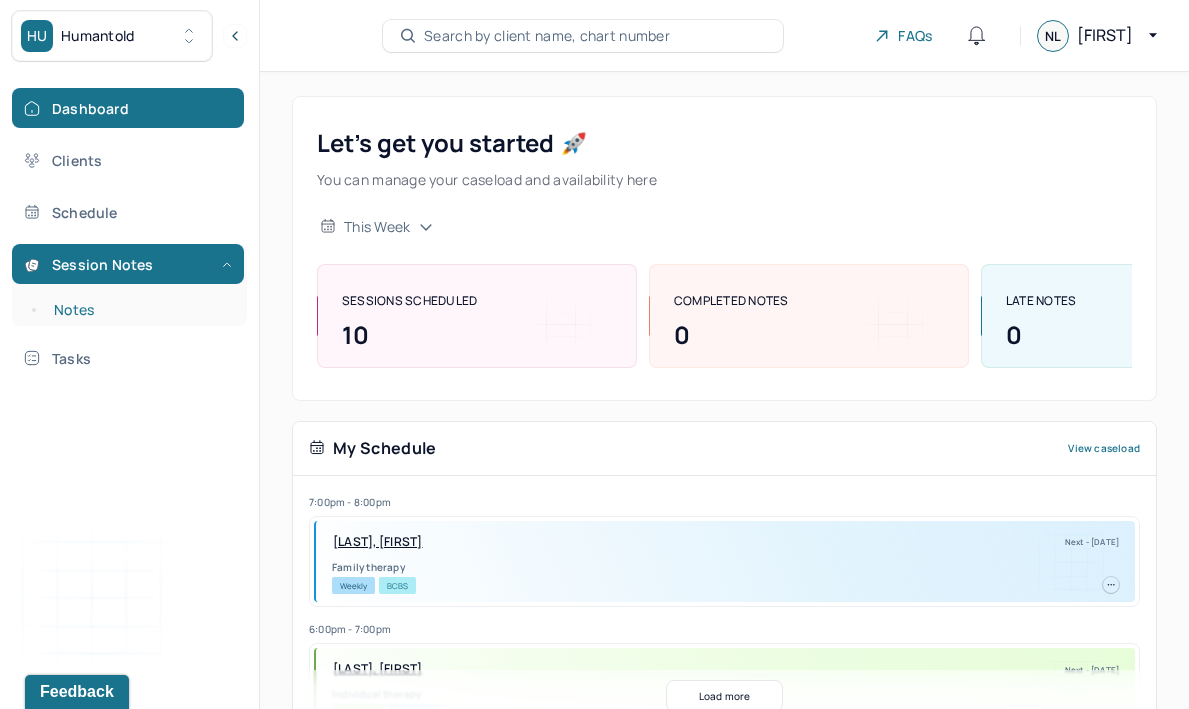 click on "Notes" at bounding box center [139, 310] 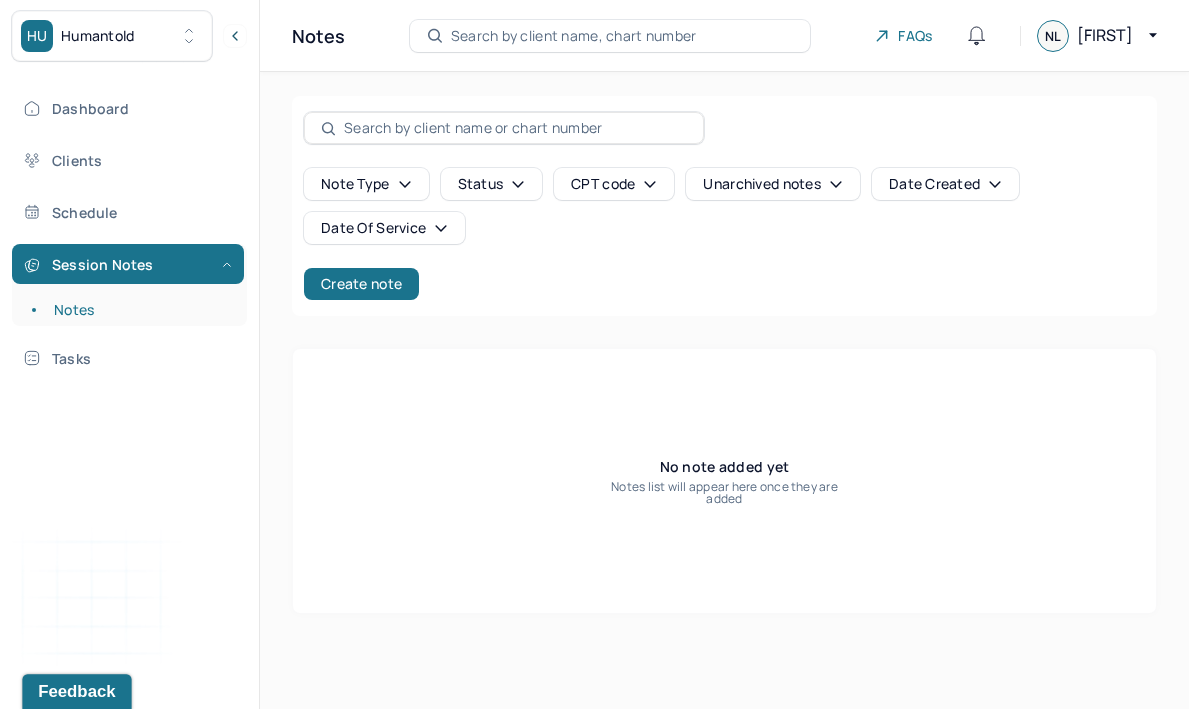 click on "Feedback" at bounding box center [76, 692] 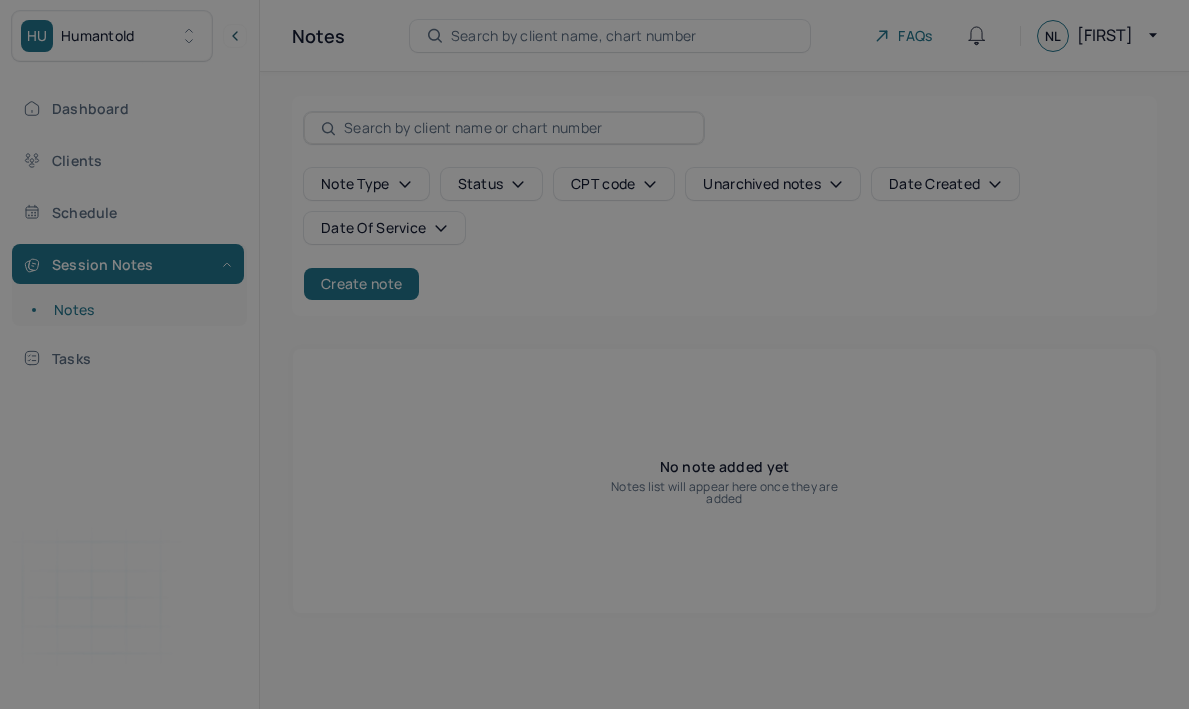 scroll, scrollTop: 0, scrollLeft: 0, axis: both 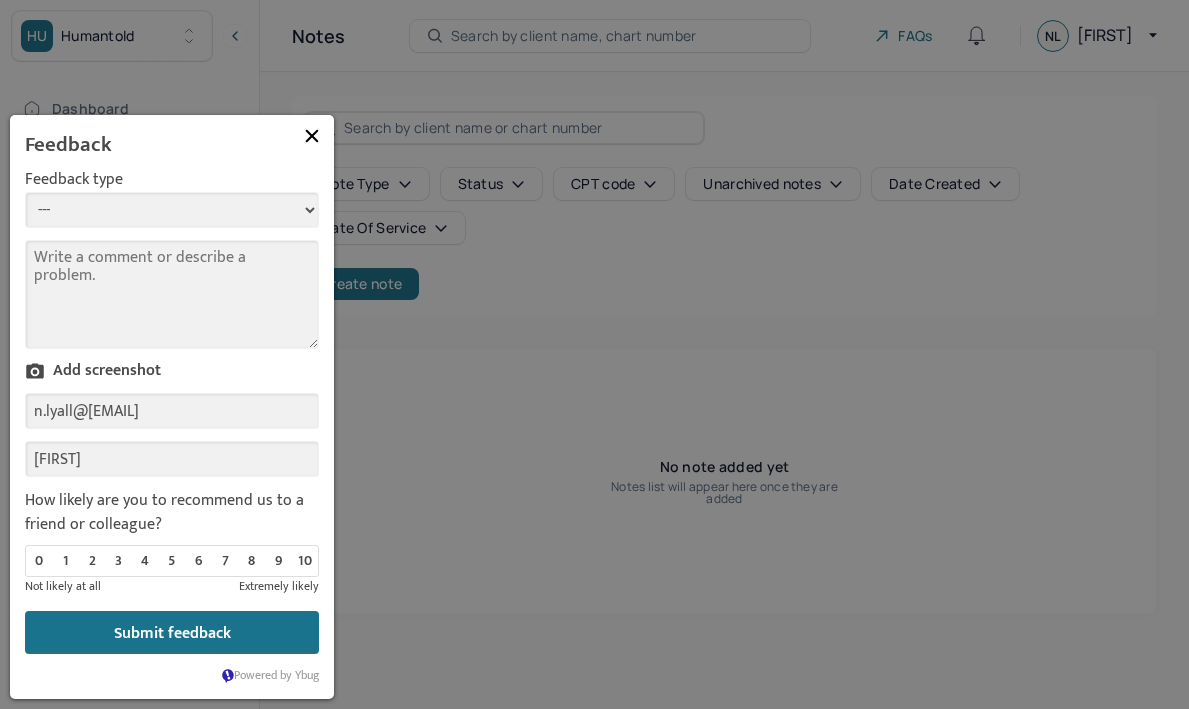 click on "--- Bug Improvement Question Feedback" at bounding box center [172, 210] 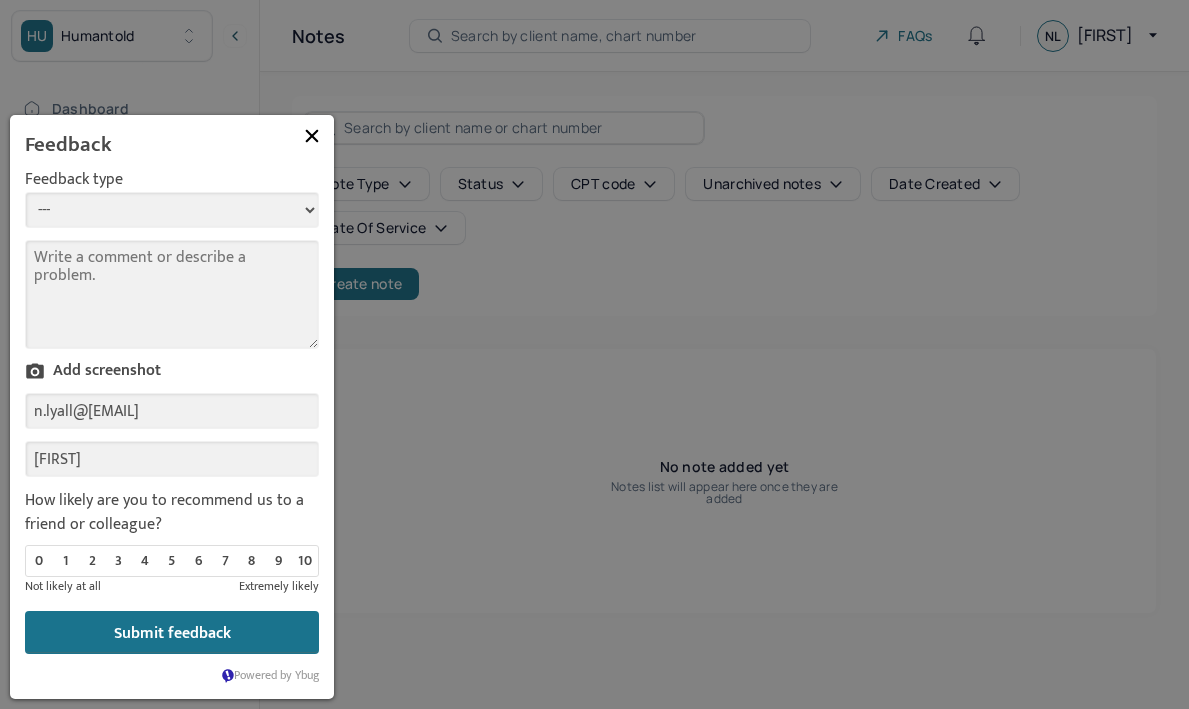 click at bounding box center [312, 136] 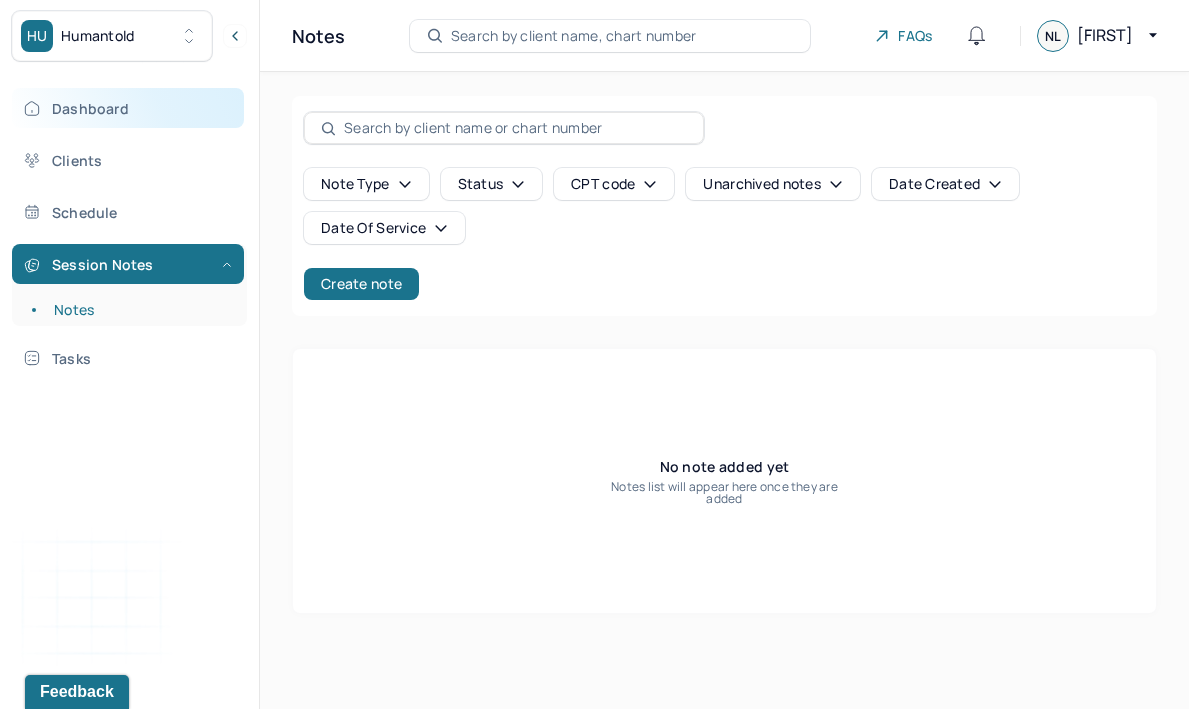 click on "Dashboard" at bounding box center (128, 108) 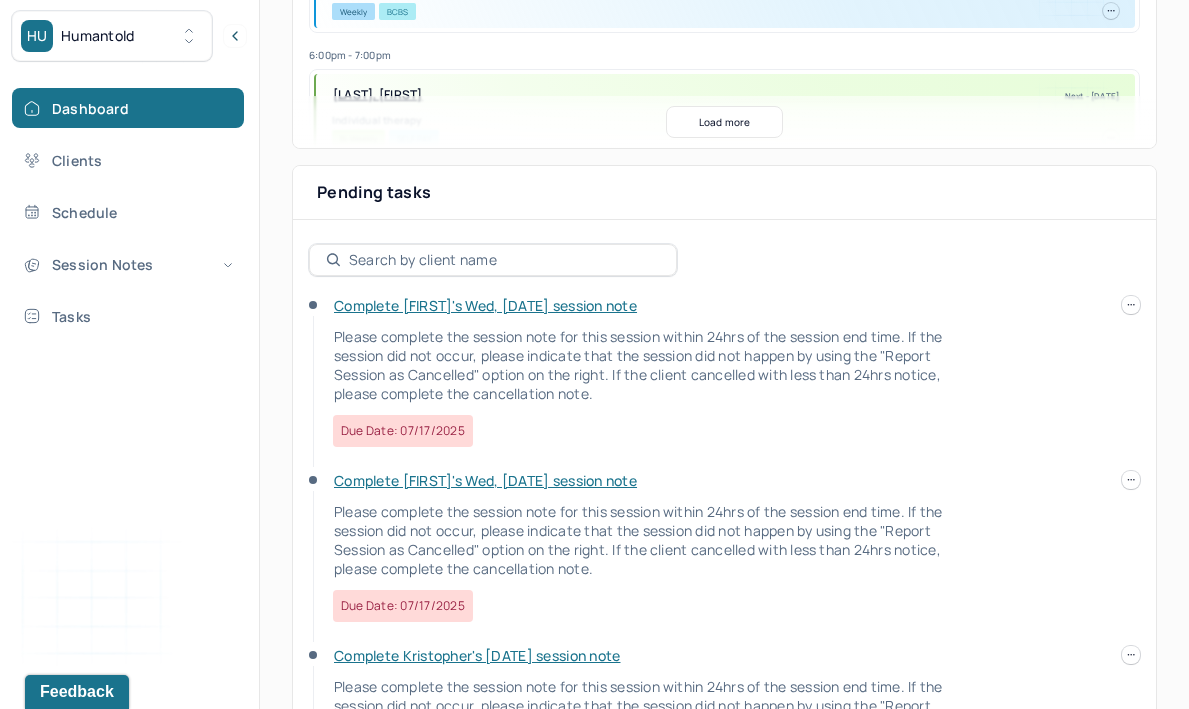 scroll, scrollTop: 602, scrollLeft: 0, axis: vertical 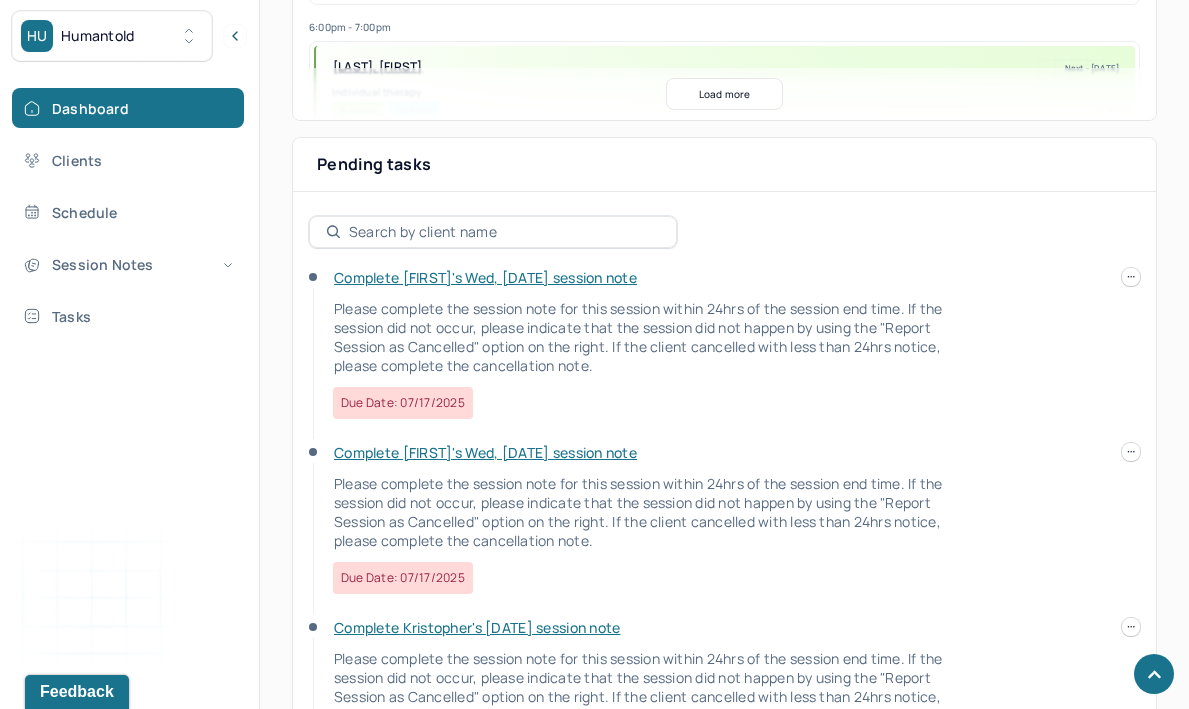 click on "Complete Francine's Wed, 07/16 session note" at bounding box center (485, 277) 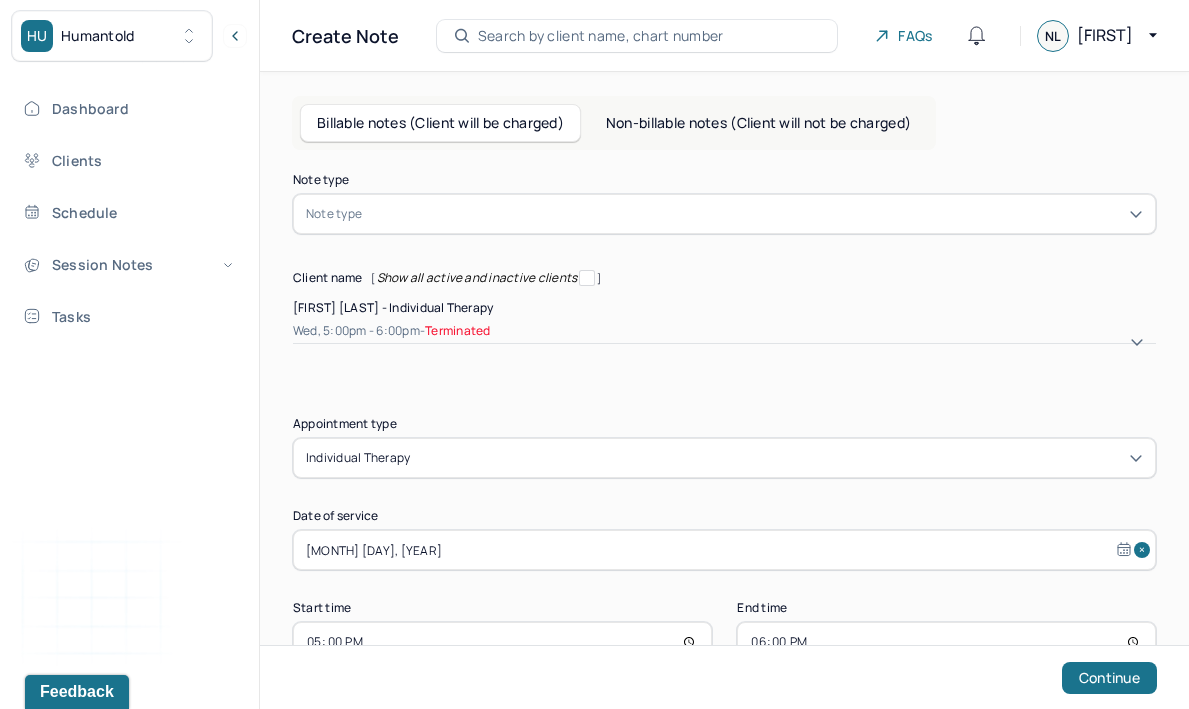 click at bounding box center [296, 354] 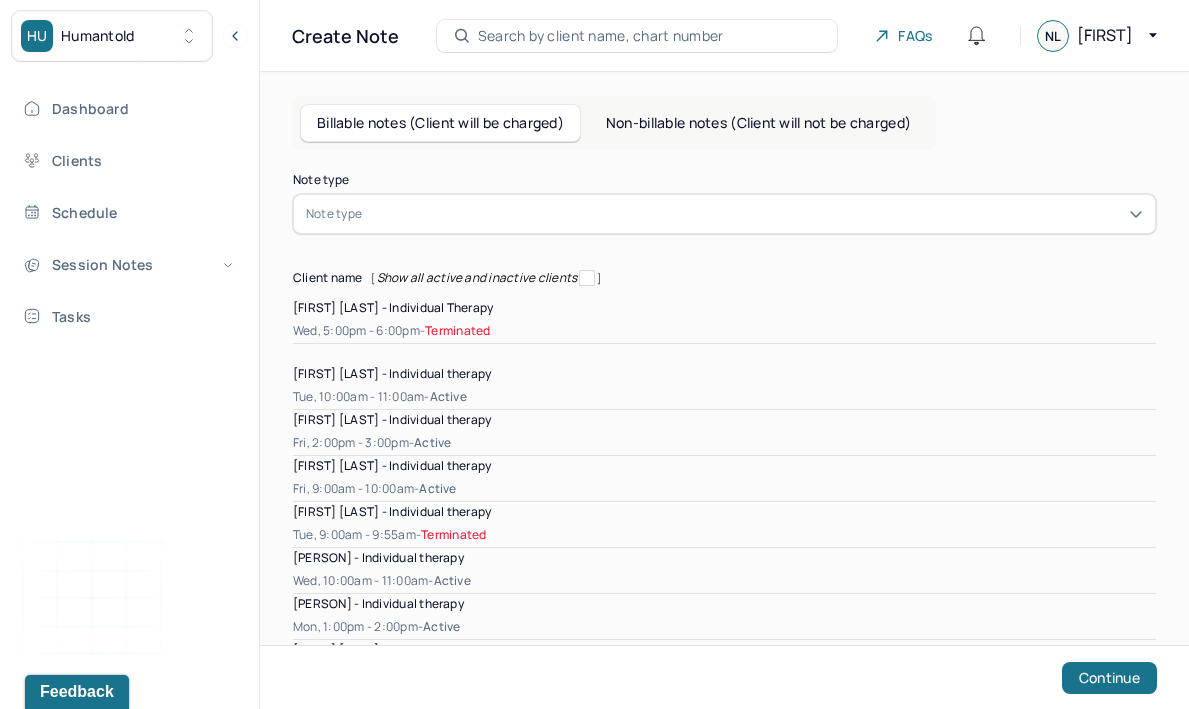 scroll, scrollTop: 449, scrollLeft: 0, axis: vertical 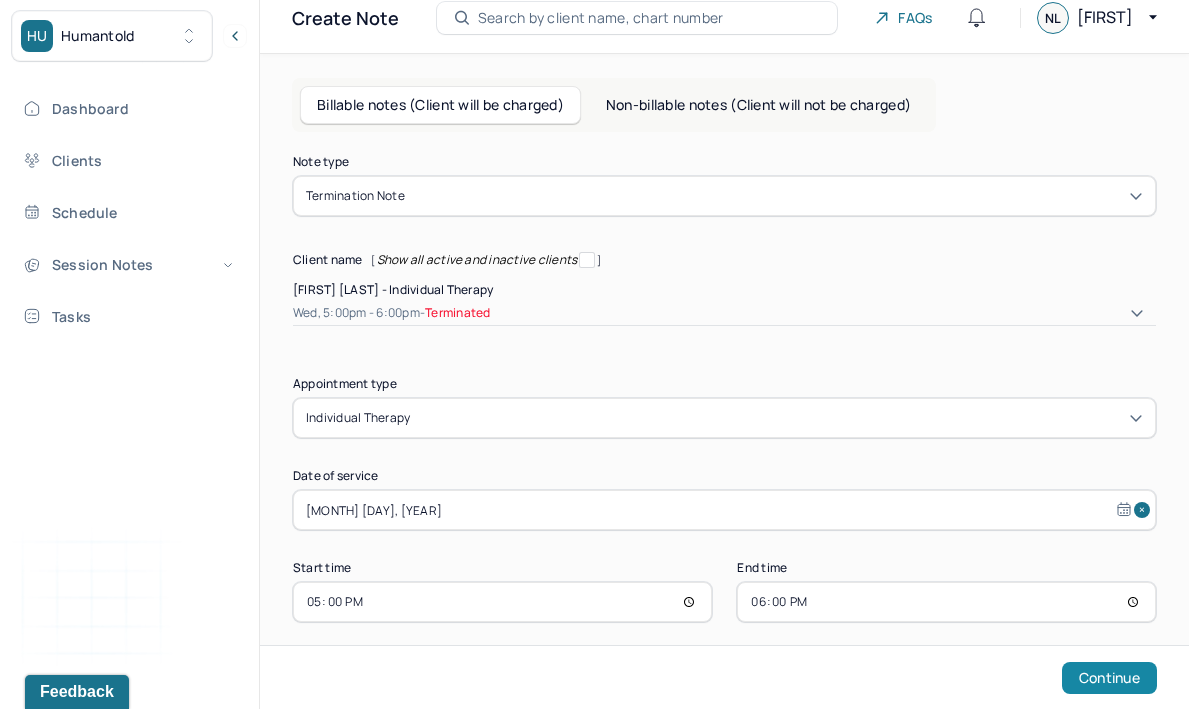 click on "Continue" at bounding box center (1109, 678) 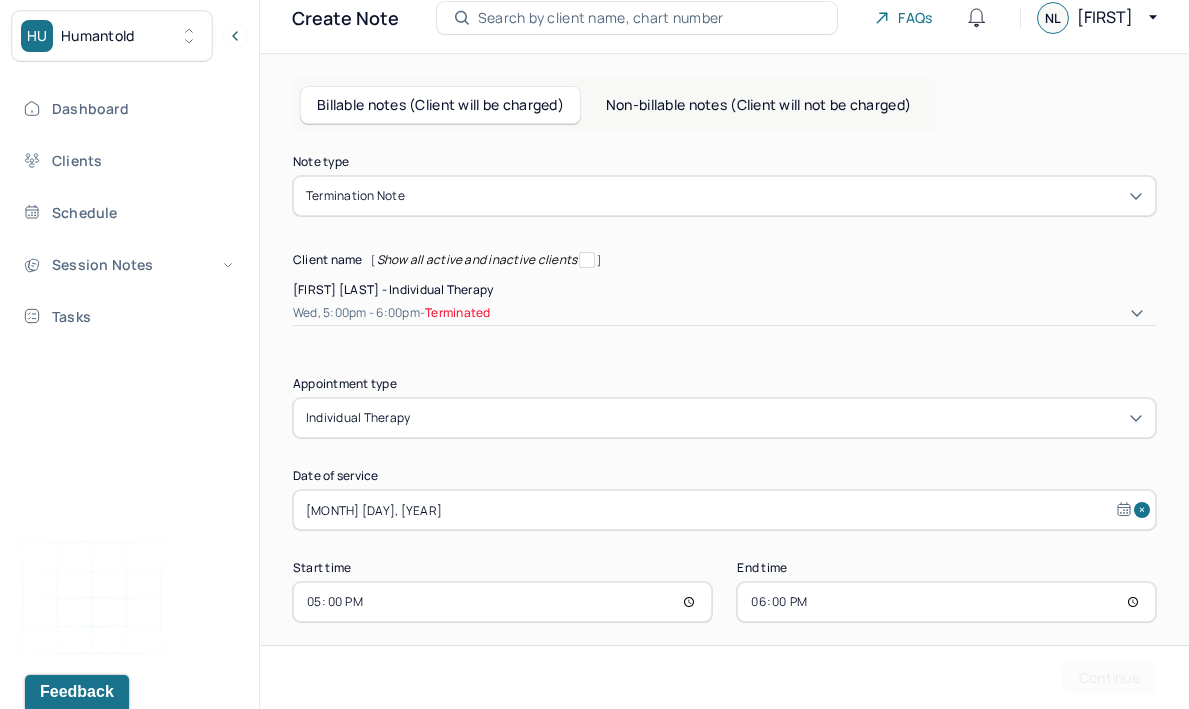 scroll, scrollTop: 0, scrollLeft: 0, axis: both 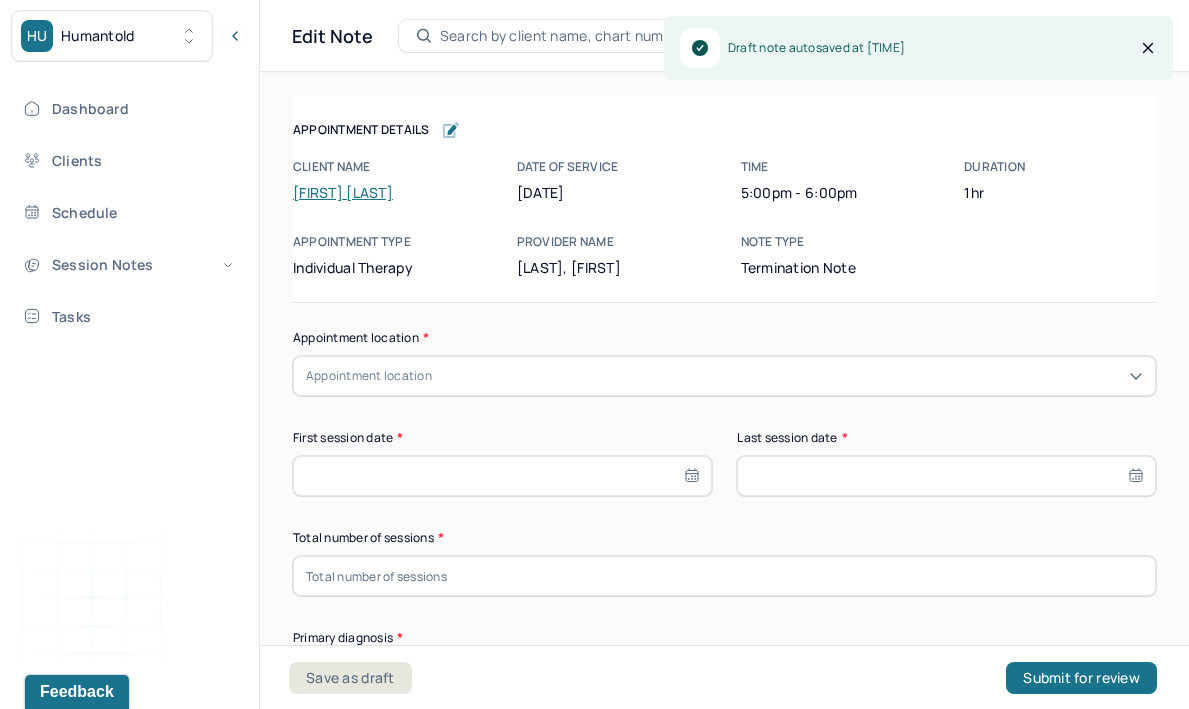 click on "Appointment location" at bounding box center (724, 376) 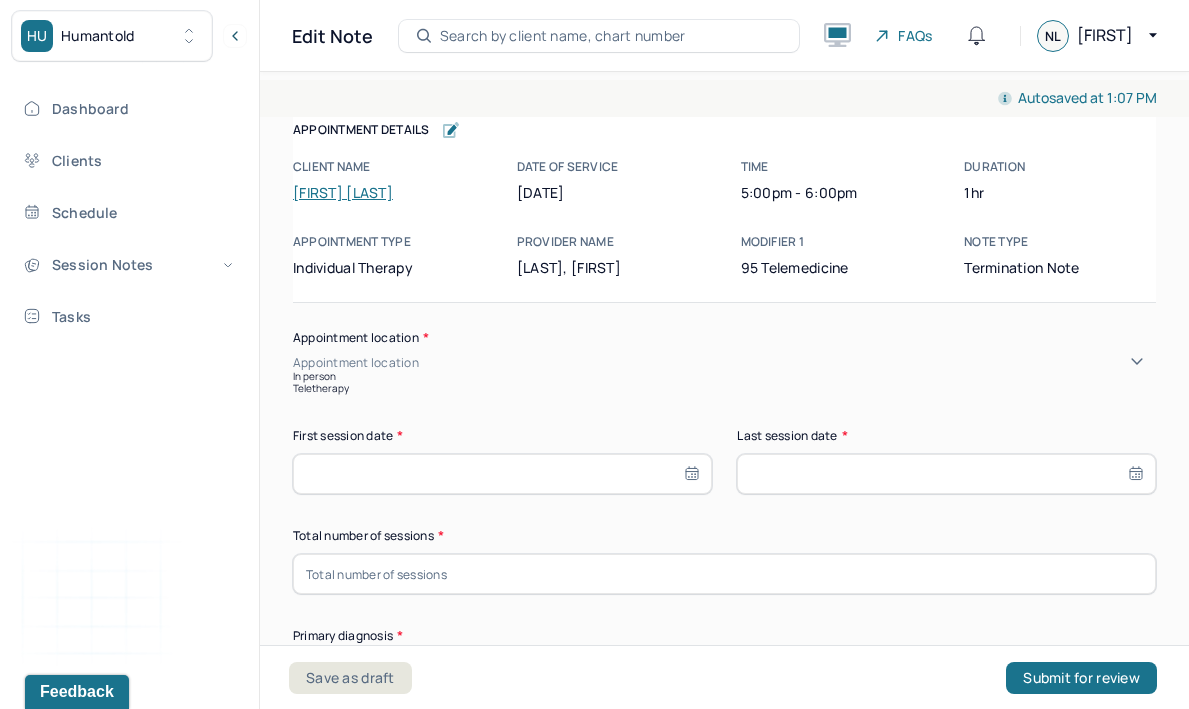 click on "Teletherapy" at bounding box center [724, 388] 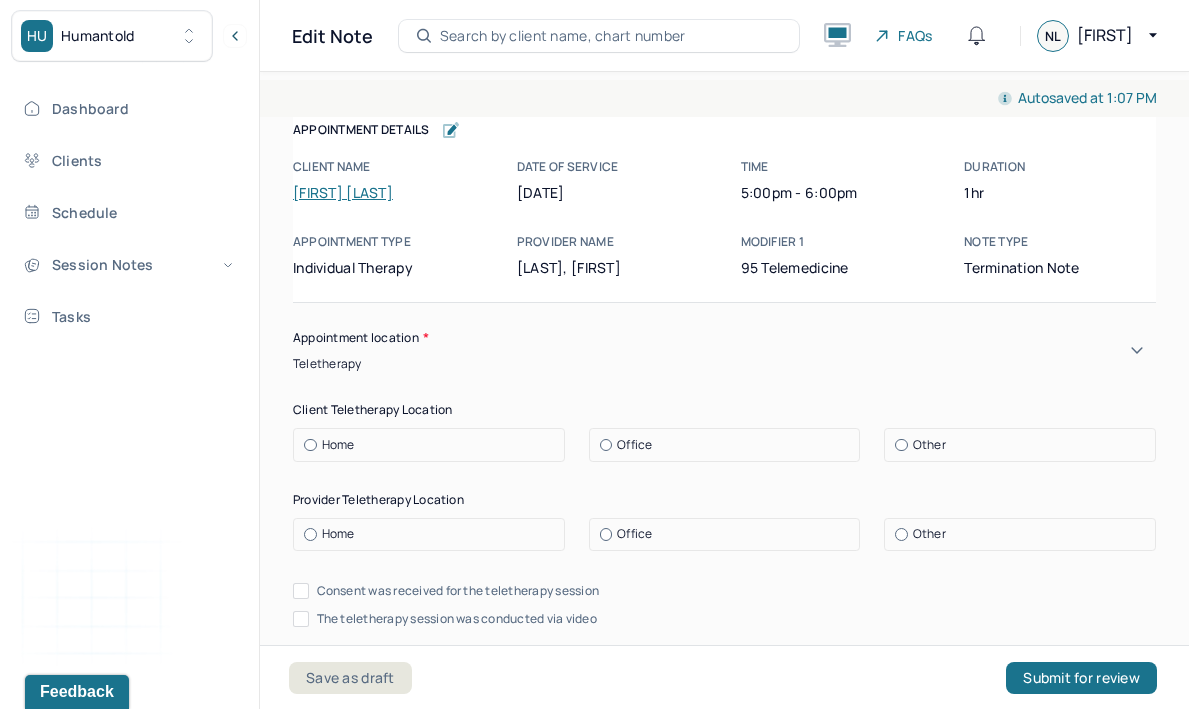 click on "Francine Krieger" at bounding box center (343, 192) 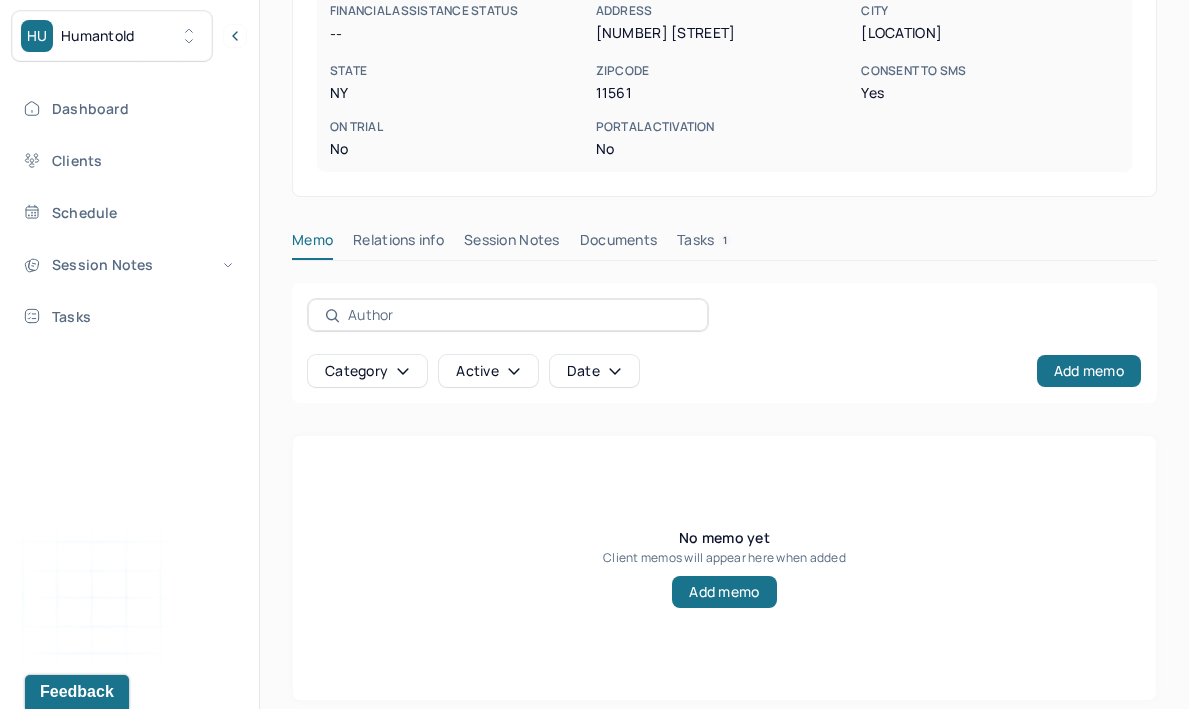 scroll, scrollTop: 447, scrollLeft: 0, axis: vertical 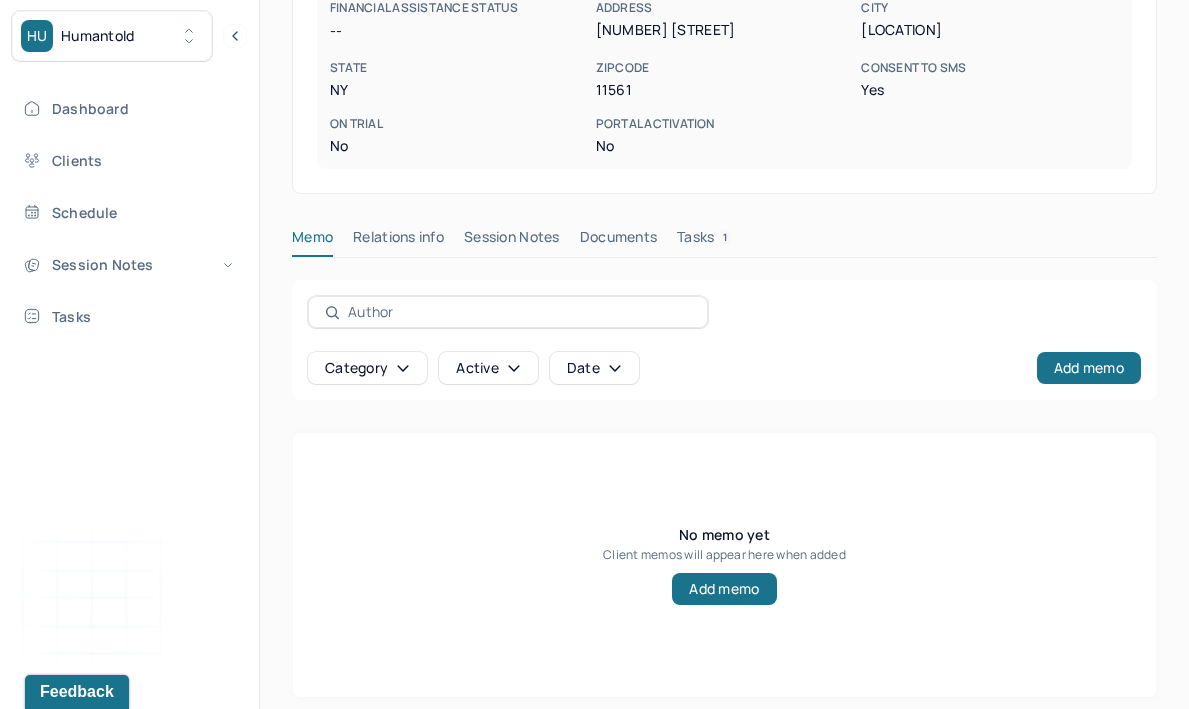 click on "Session Notes" at bounding box center [512, 241] 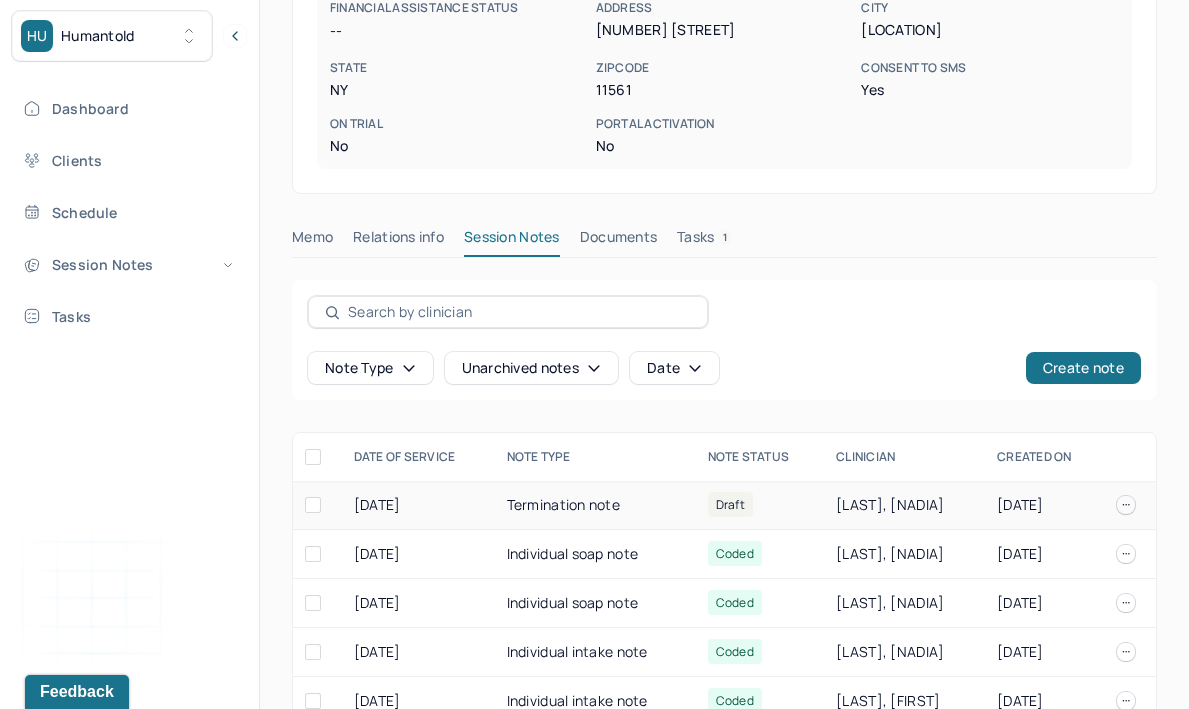 click on "[LAST], [FIRST]" at bounding box center (904, 505) 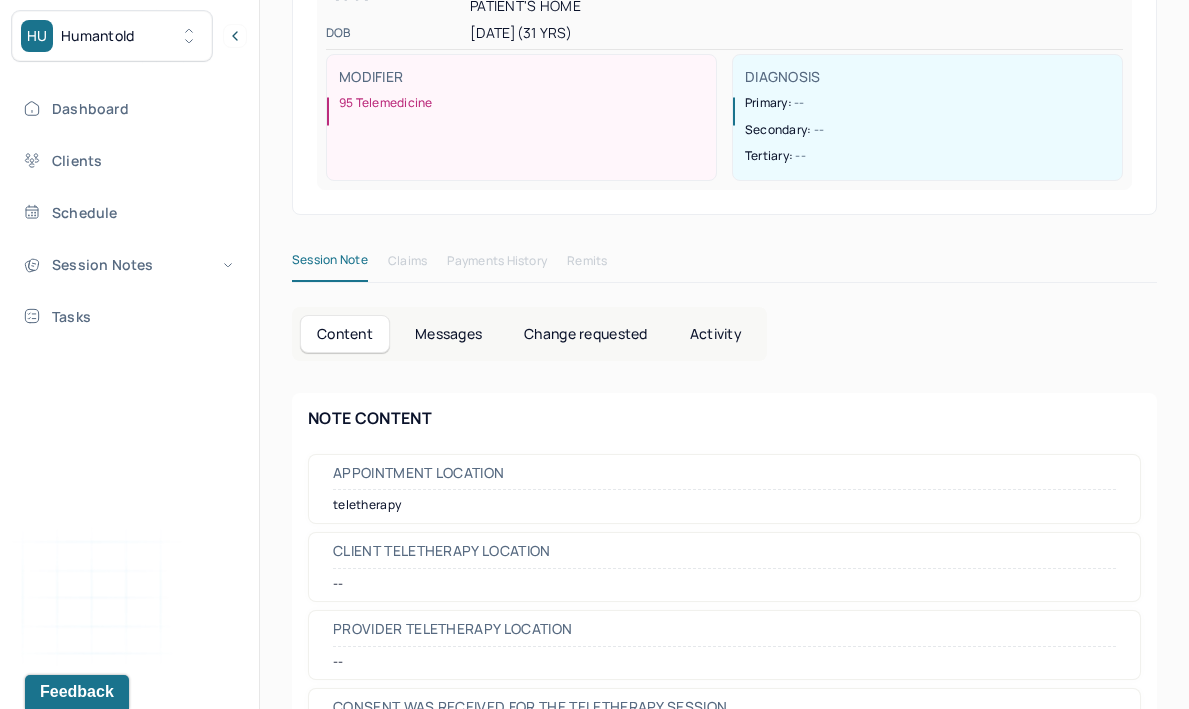 scroll, scrollTop: 0, scrollLeft: 0, axis: both 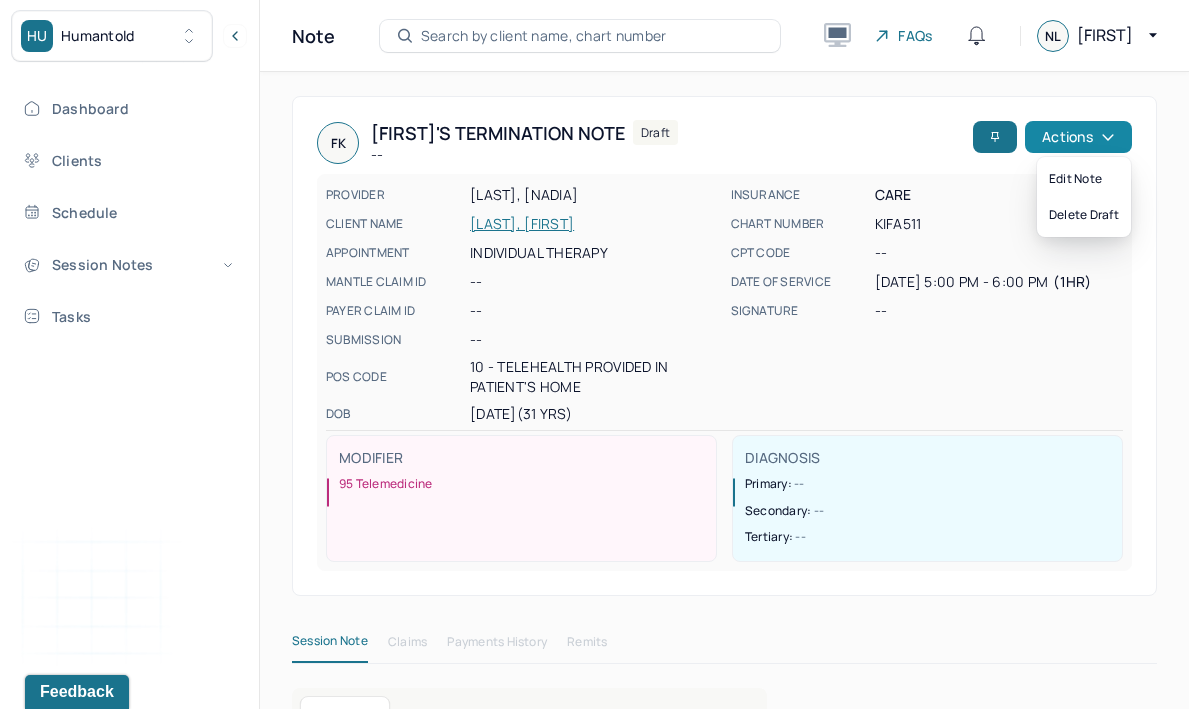 click on "Actions" at bounding box center [1078, 137] 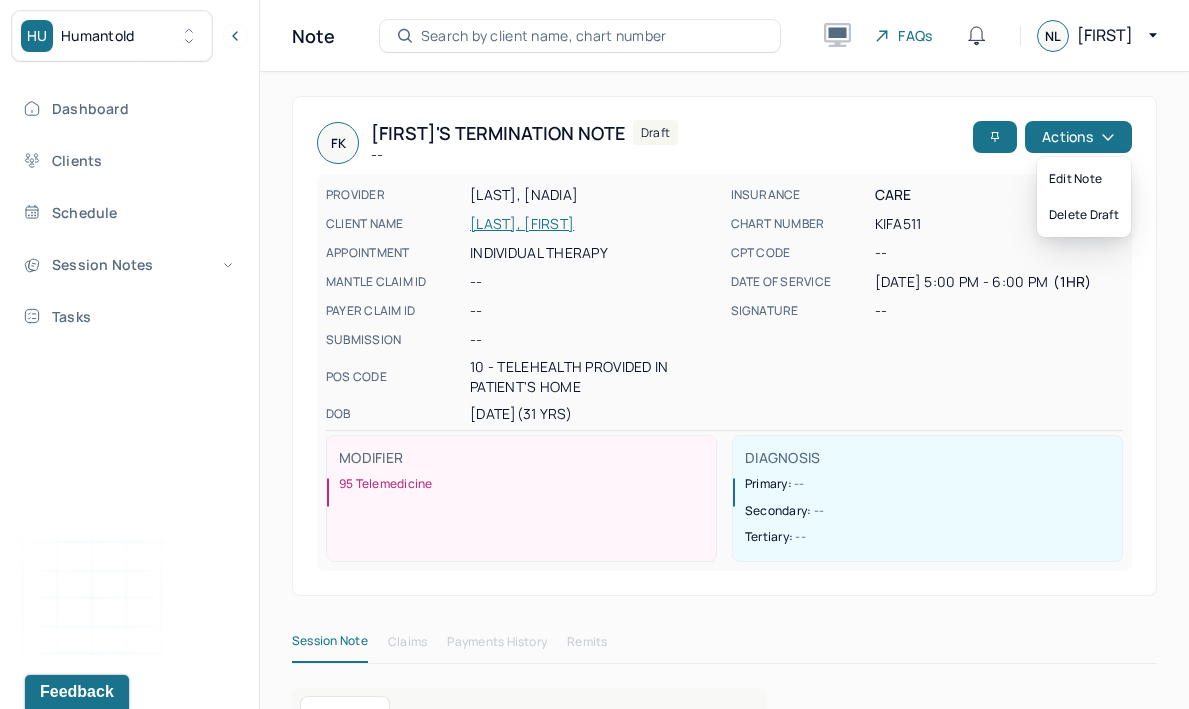 click on "INSURANCE CARE CHART NUMBER KIFA511 CPT CODE -- DATE OF SERVICE 07/16/2025   5:00 PM   -   6:00 PM ( 1hr ) SIGNATURE --" at bounding box center [927, 304] 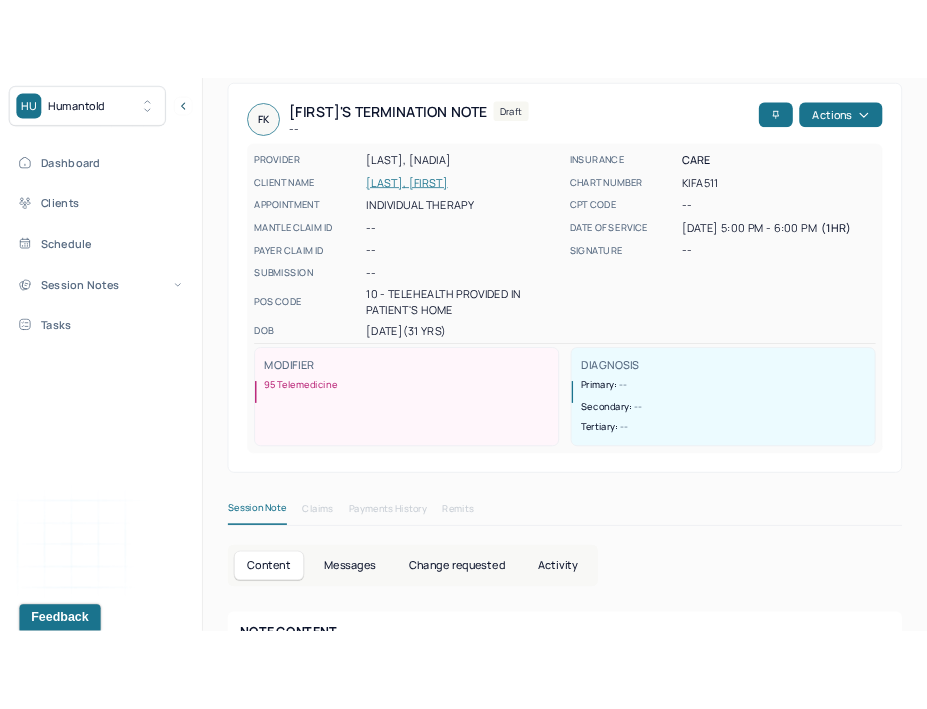 scroll, scrollTop: 0, scrollLeft: 0, axis: both 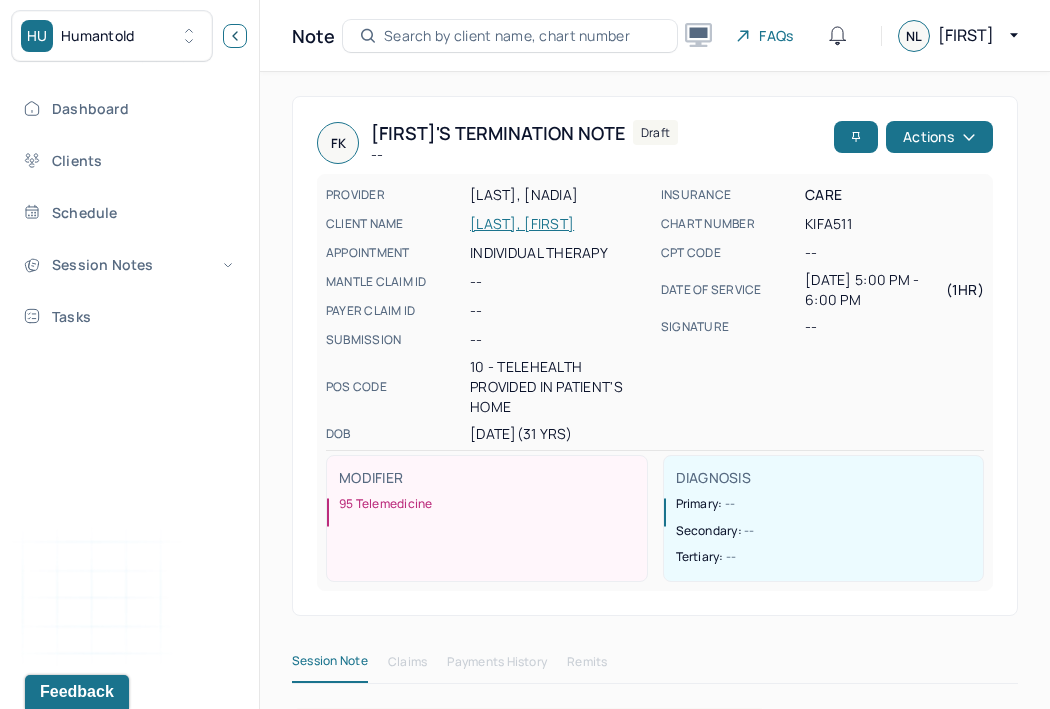click at bounding box center (235, 36) 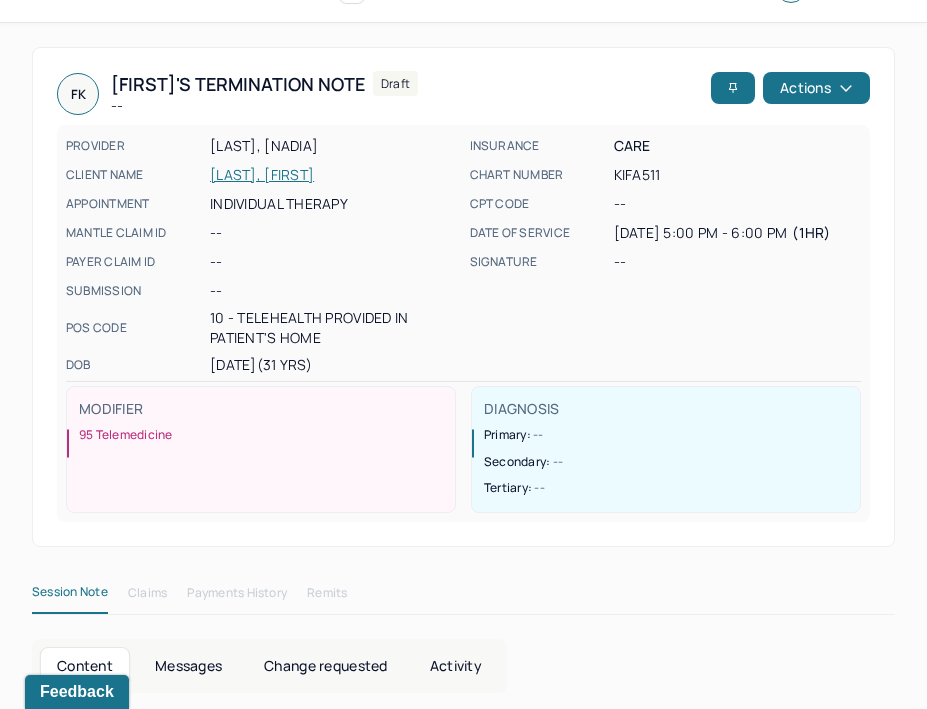 scroll, scrollTop: 0, scrollLeft: 0, axis: both 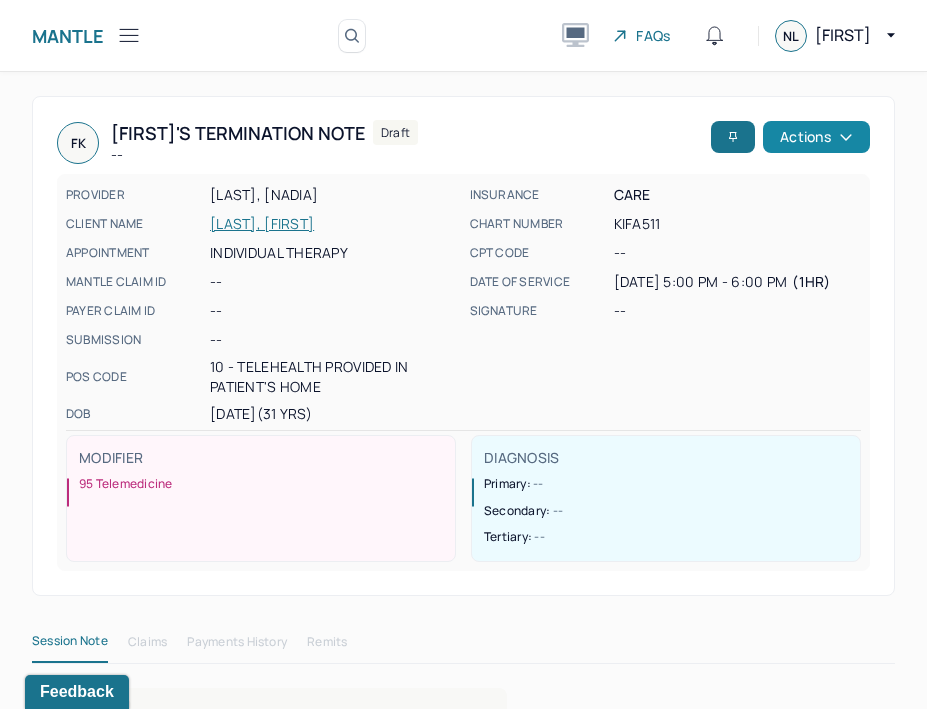 click on "Actions" at bounding box center [816, 137] 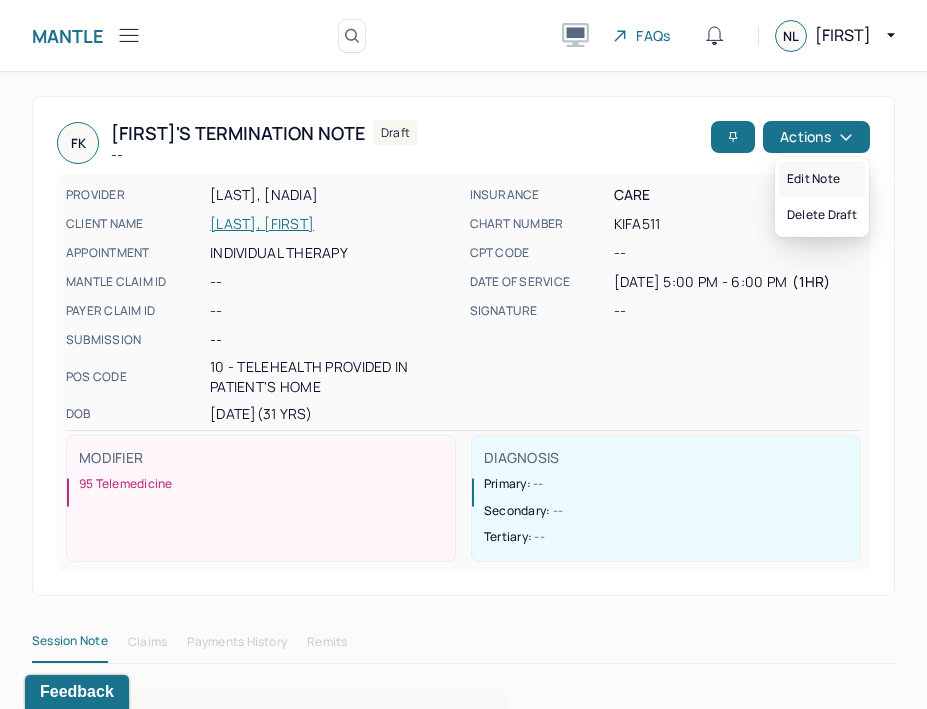 click on "Edit note" at bounding box center (822, 179) 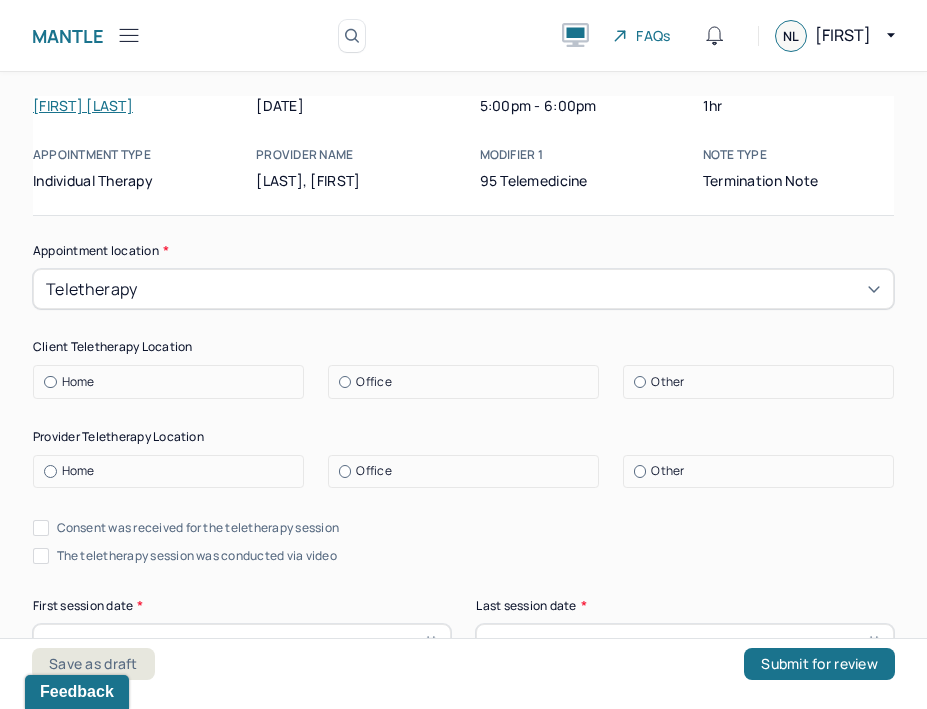 scroll, scrollTop: 0, scrollLeft: 0, axis: both 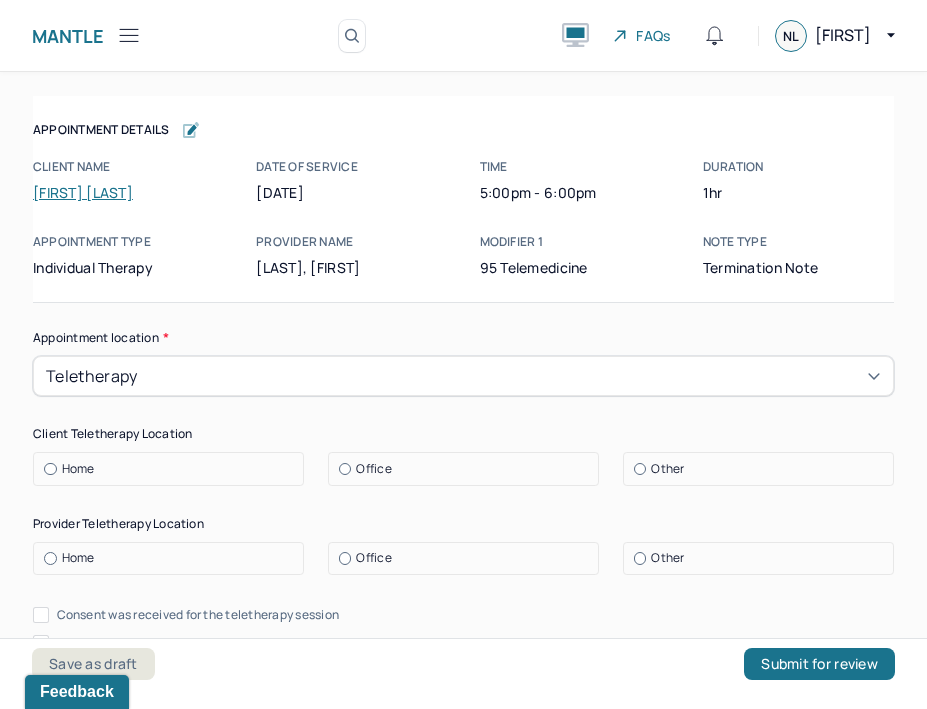 click on "Home" at bounding box center (173, 469) 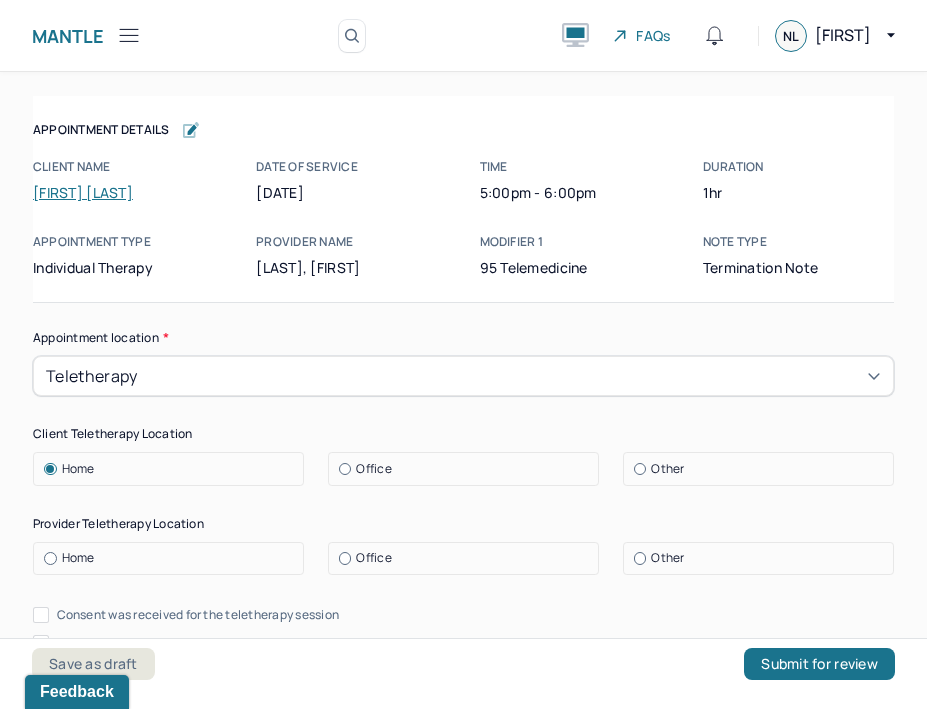 click on "Home" at bounding box center [173, 558] 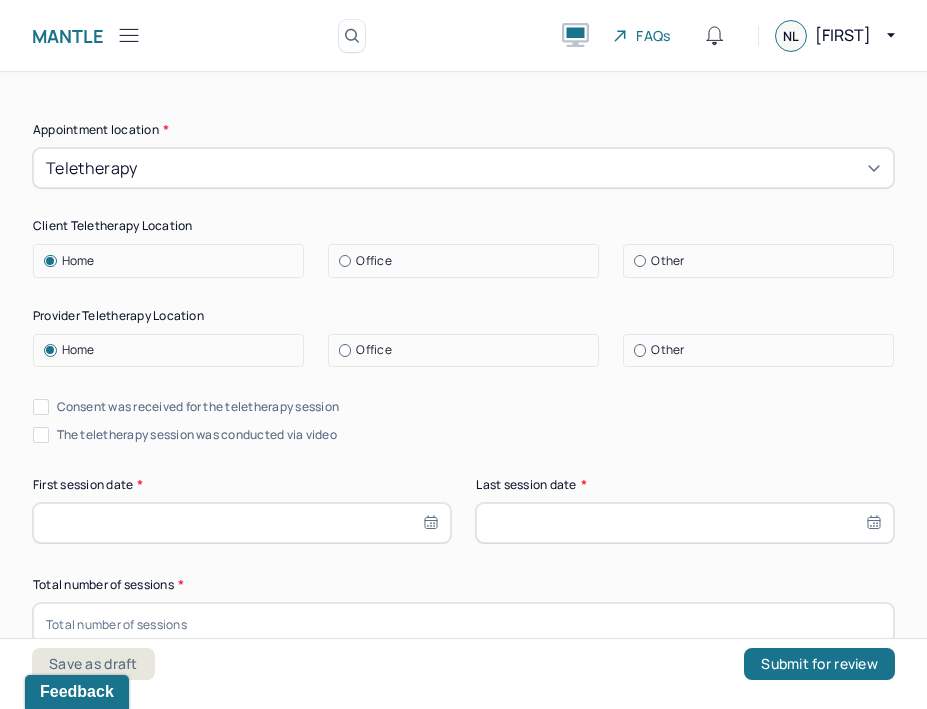 scroll, scrollTop: 267, scrollLeft: 0, axis: vertical 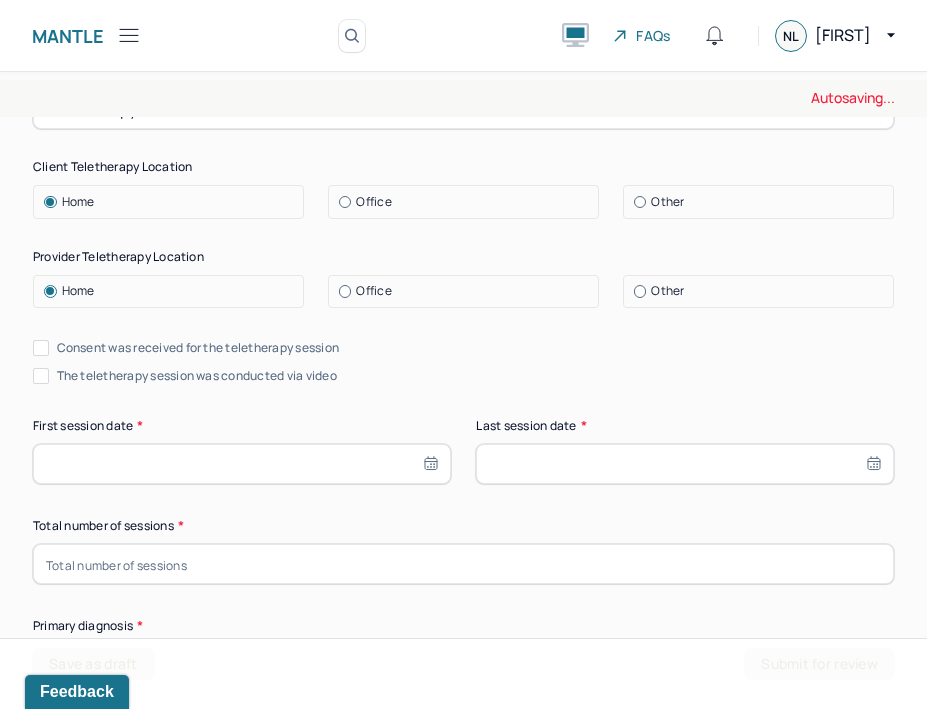 click on "Consent was received for the teletherapy session" at bounding box center (41, 348) 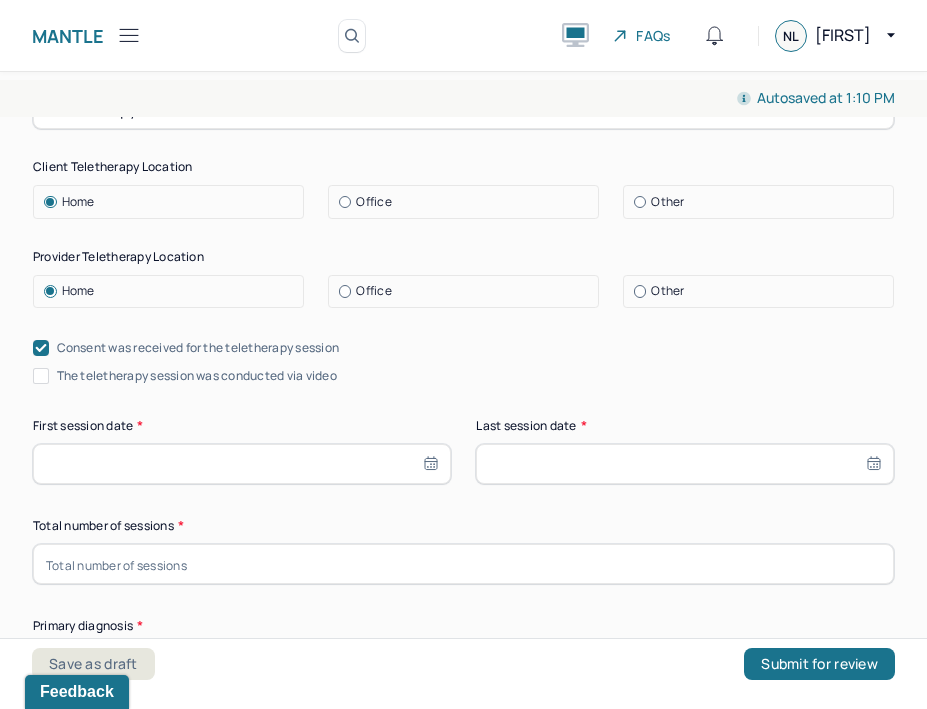 click on "The teletherapy session was conducted via video" at bounding box center (41, 376) 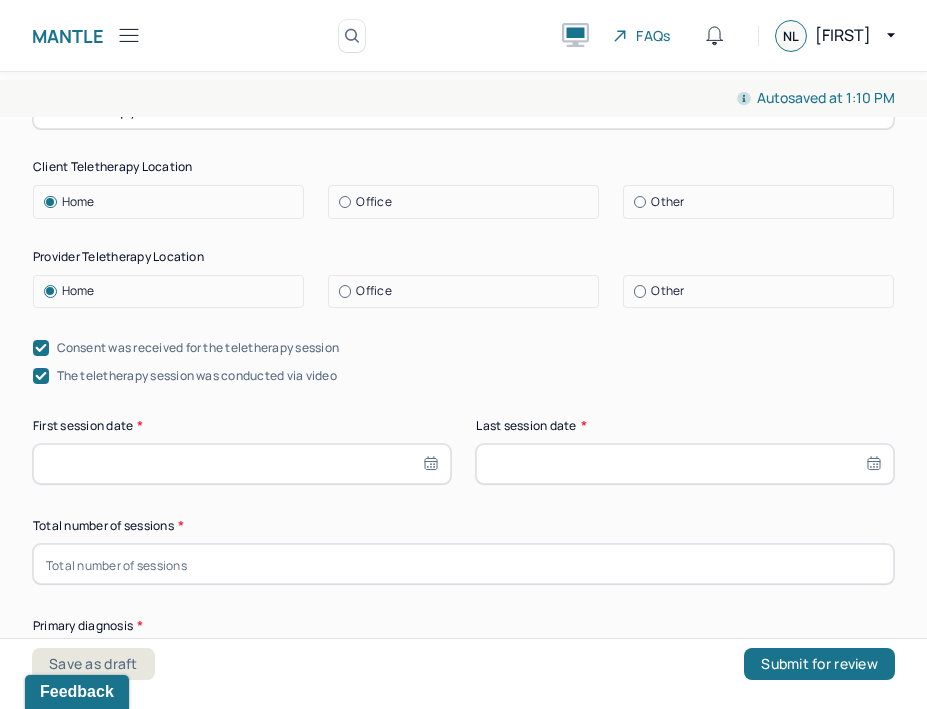 click at bounding box center [242, 464] 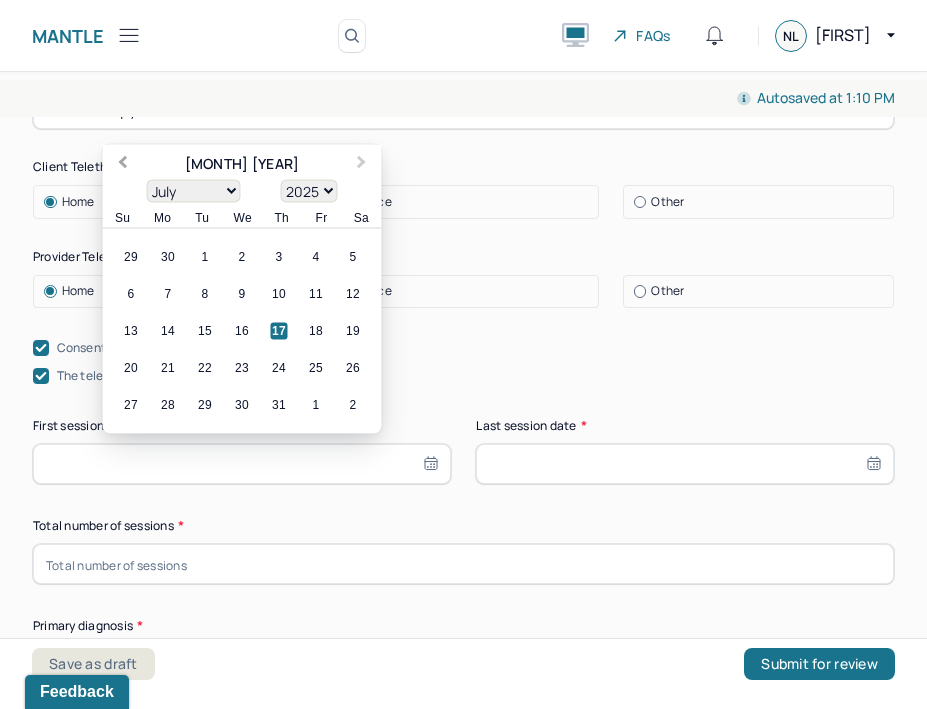 click on "Previous Month" at bounding box center [123, 164] 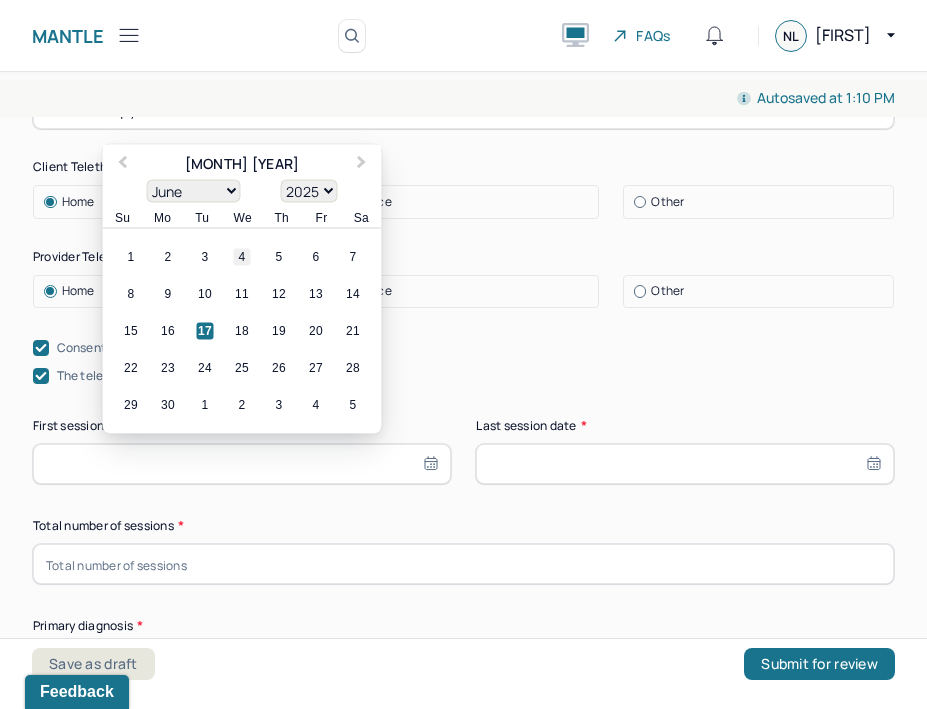 click on "4" at bounding box center [242, 257] 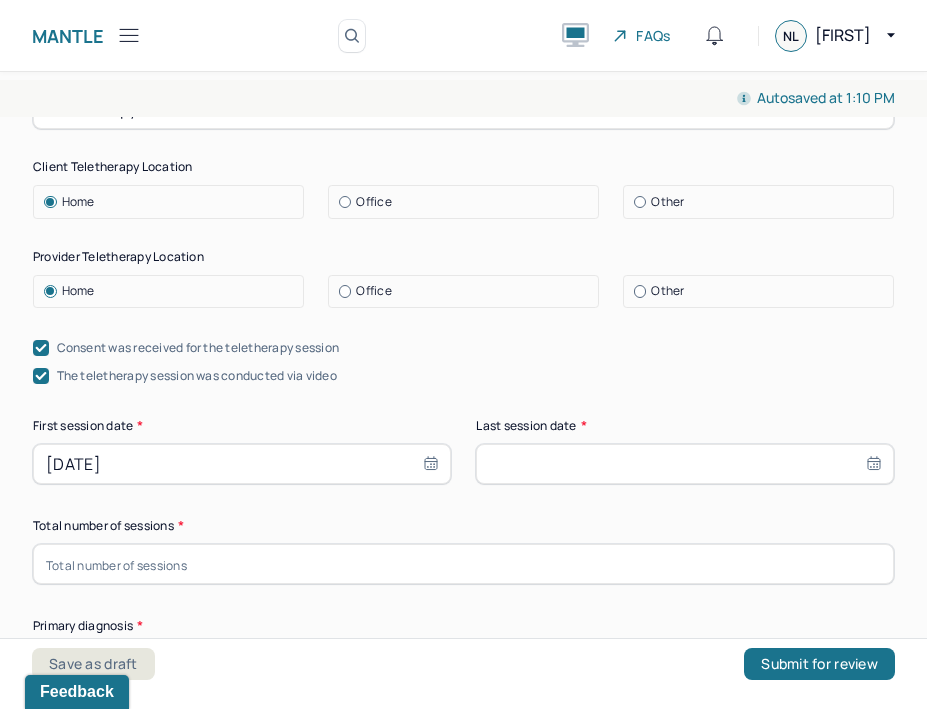 select on "6" 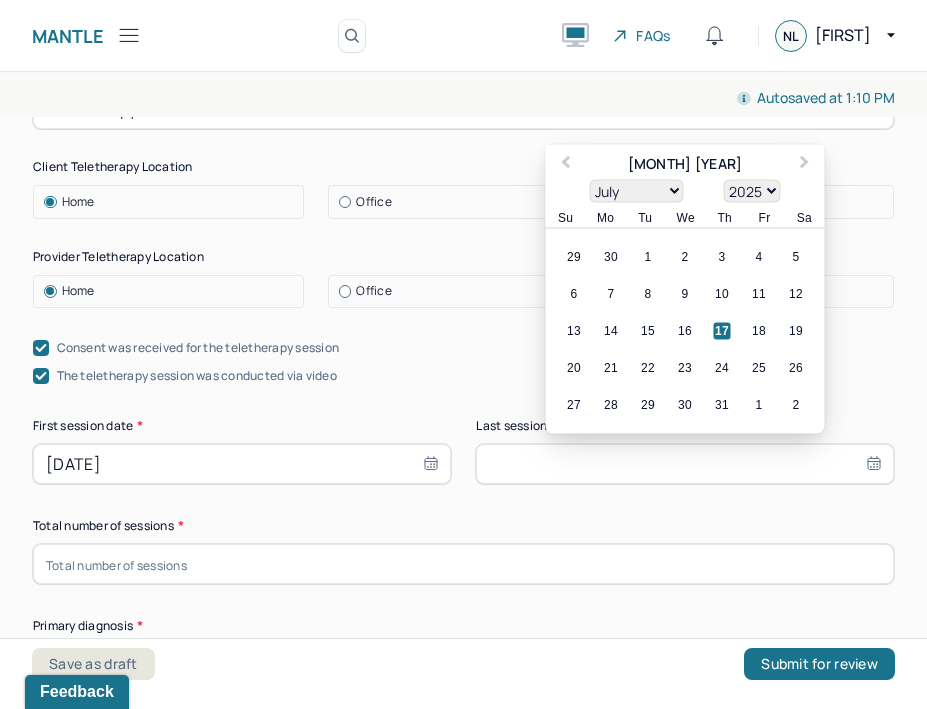 click at bounding box center (685, 464) 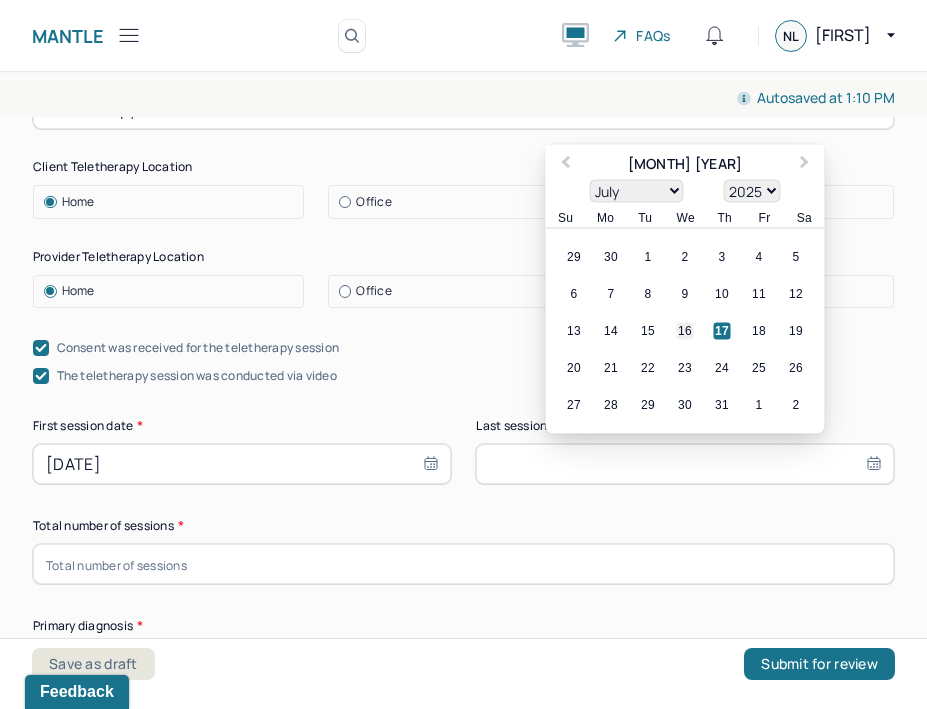 click on "16" at bounding box center (685, 331) 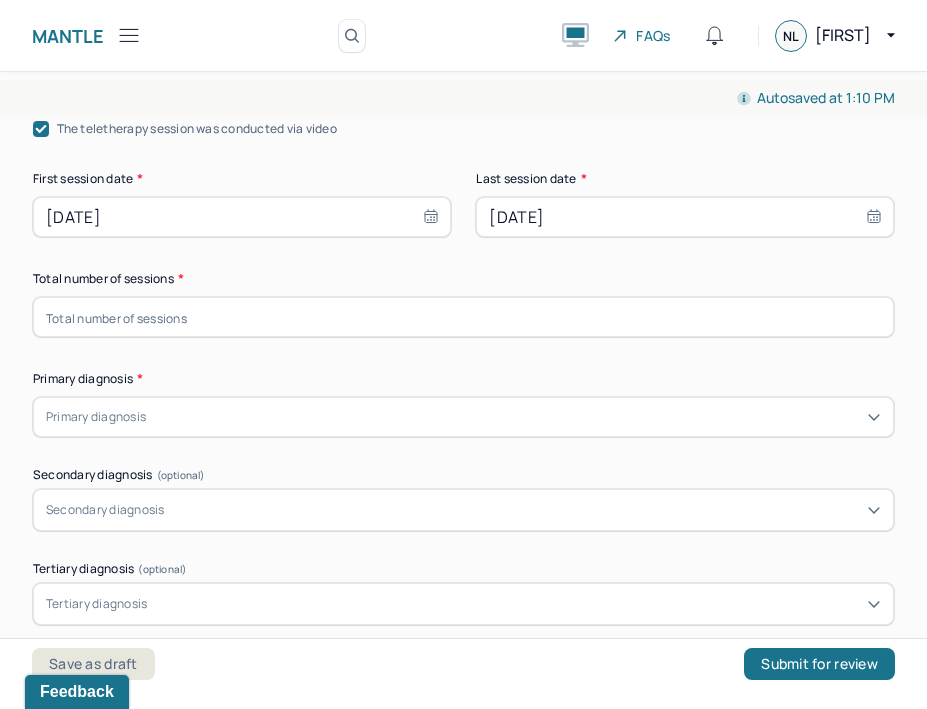 scroll, scrollTop: 644, scrollLeft: 0, axis: vertical 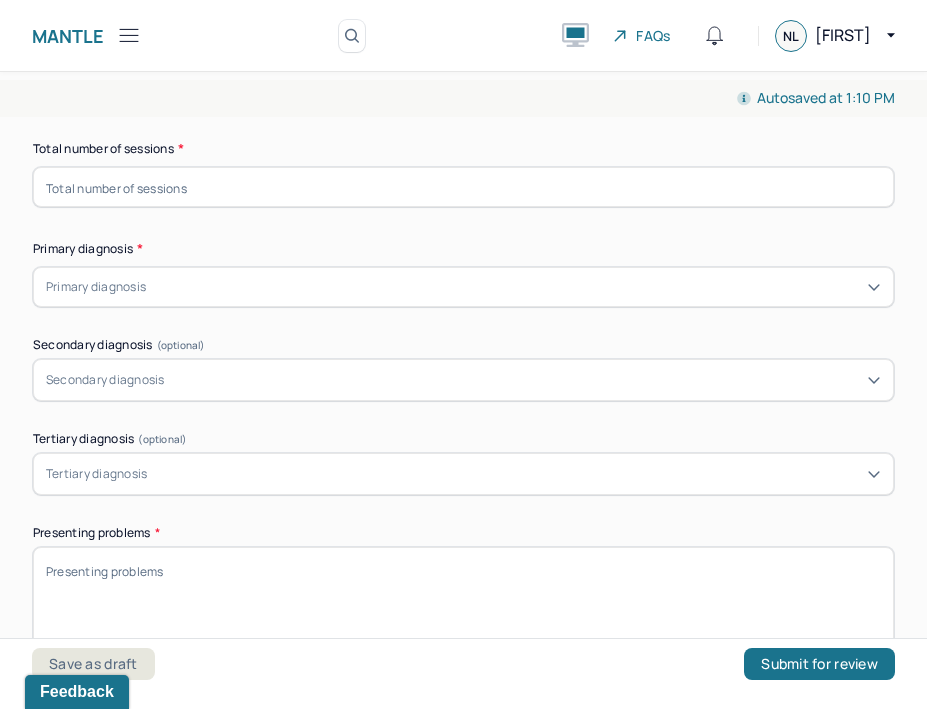 click at bounding box center (463, 187) 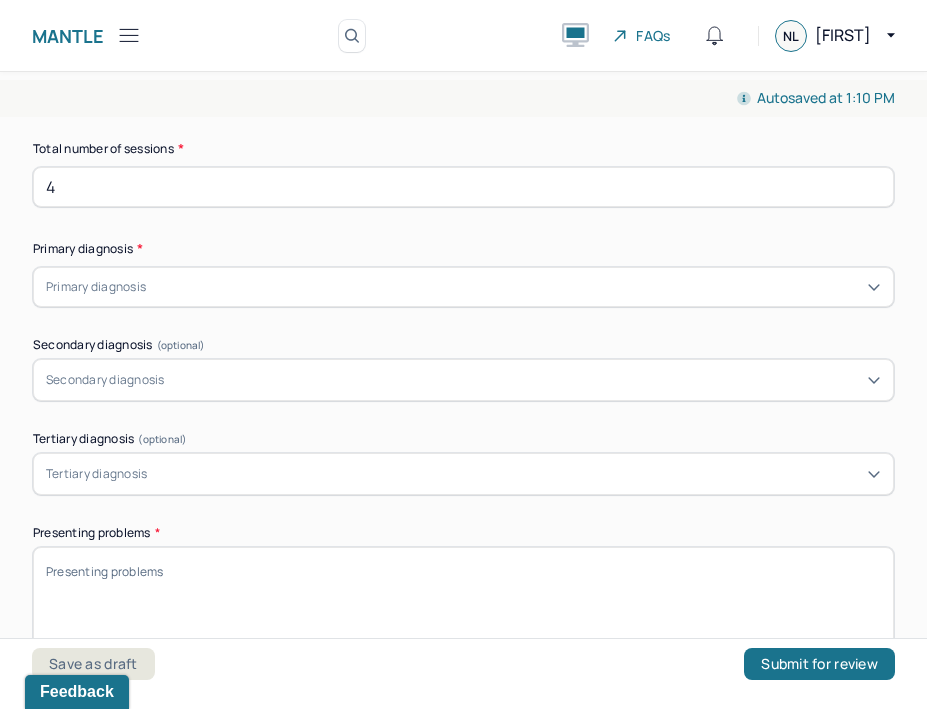 type on "4" 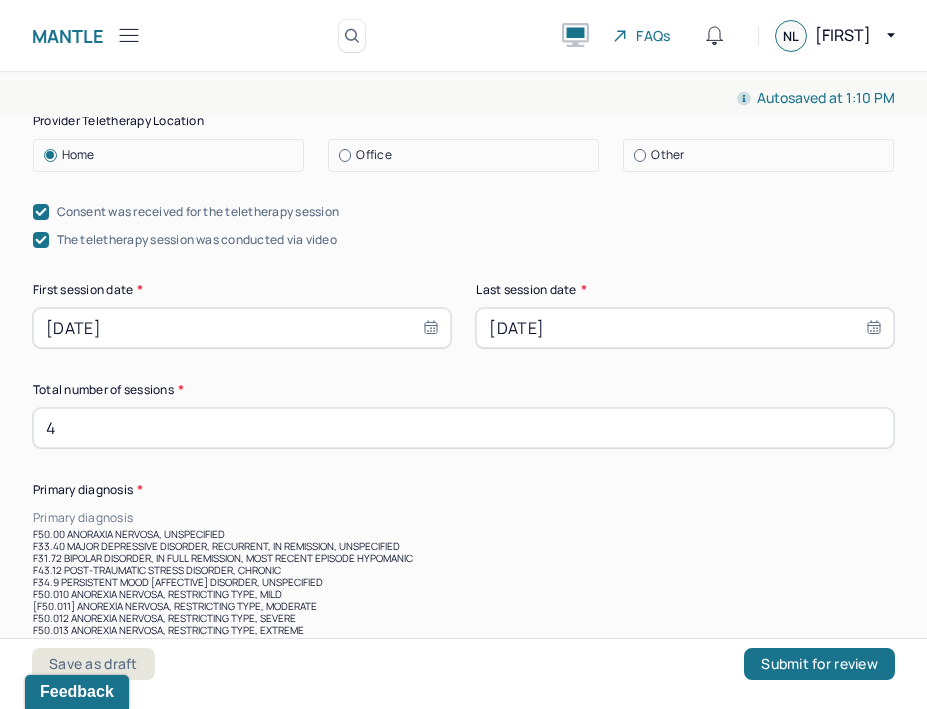 scroll, scrollTop: 423, scrollLeft: 0, axis: vertical 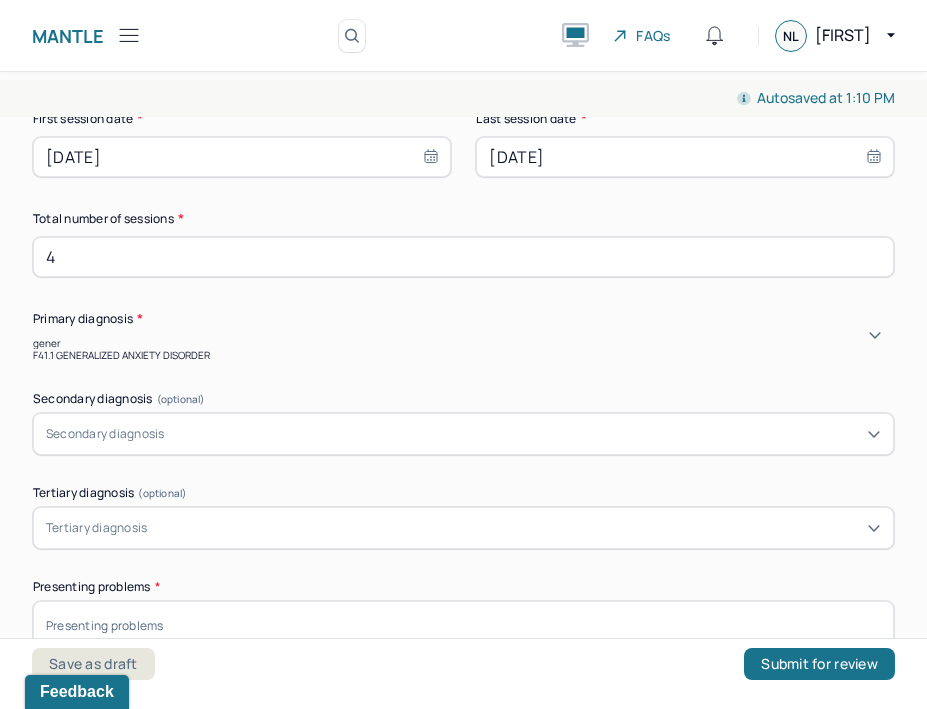 type on "gener" 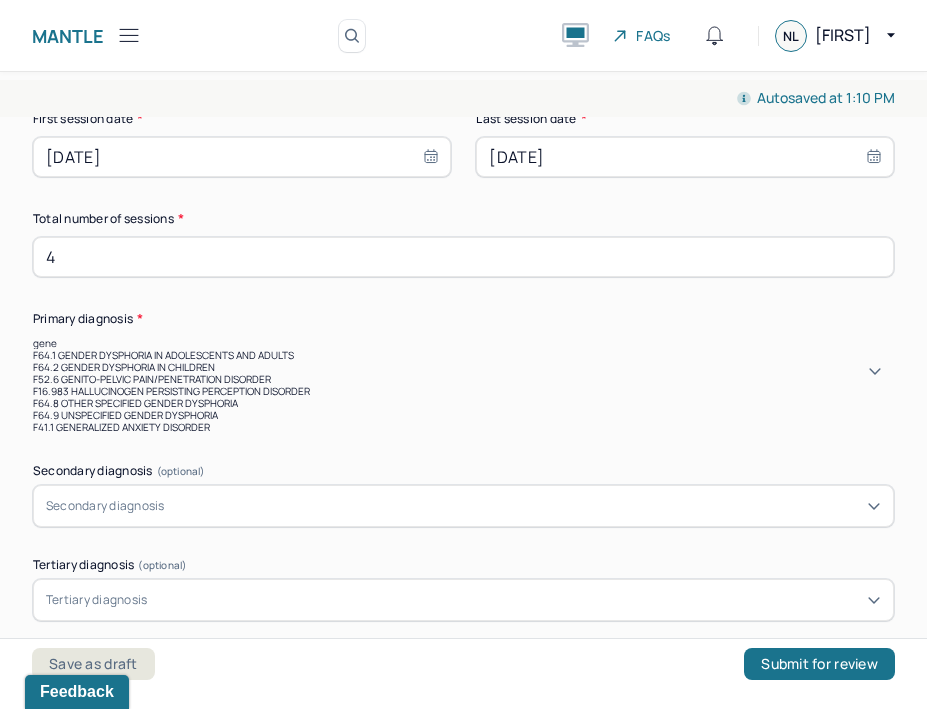 type on "gener" 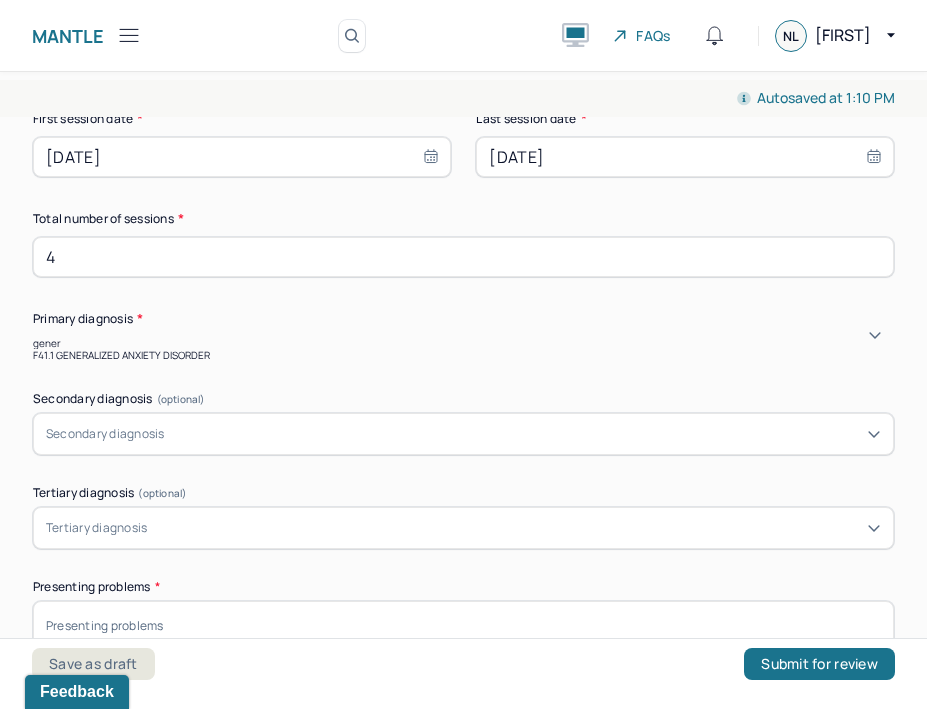 click on "F41.1 GENERALIZED ANXIETY DISORDER" at bounding box center [463, 355] 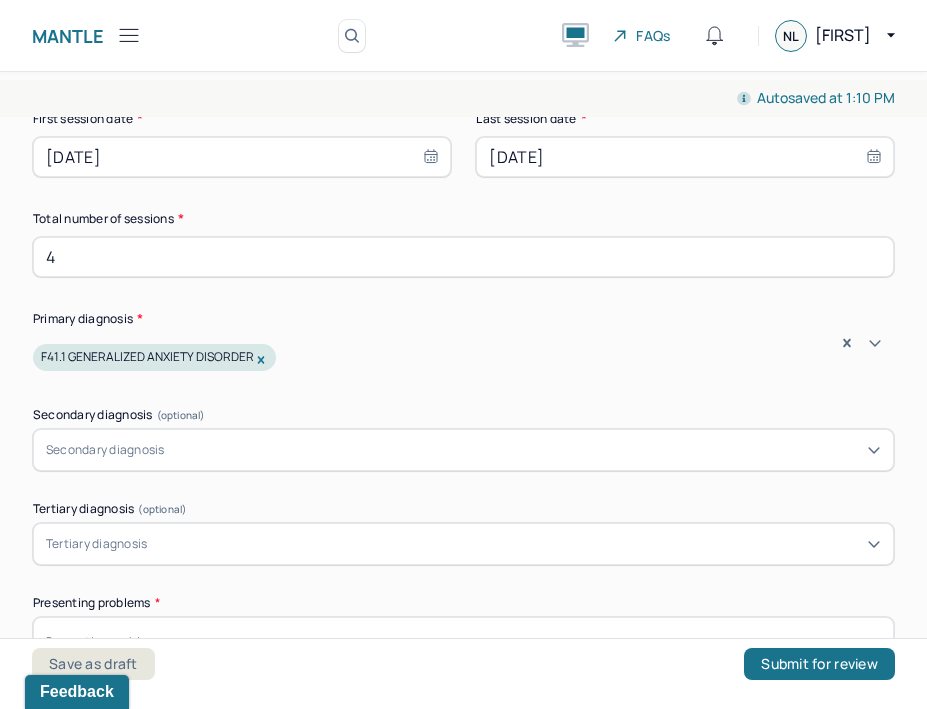 click at bounding box center (525, 450) 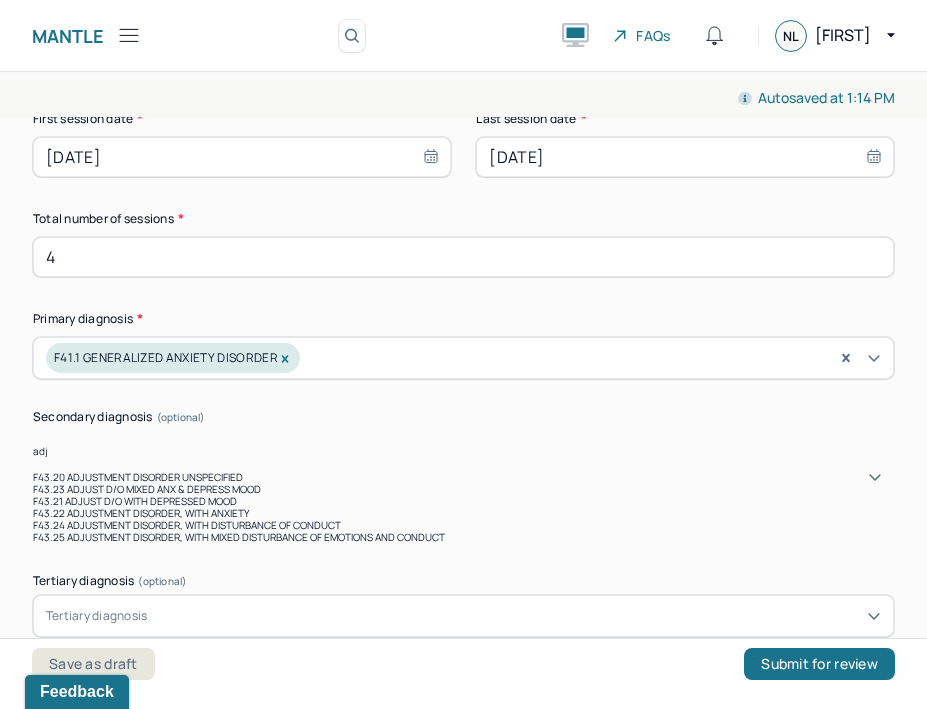 type on "adju" 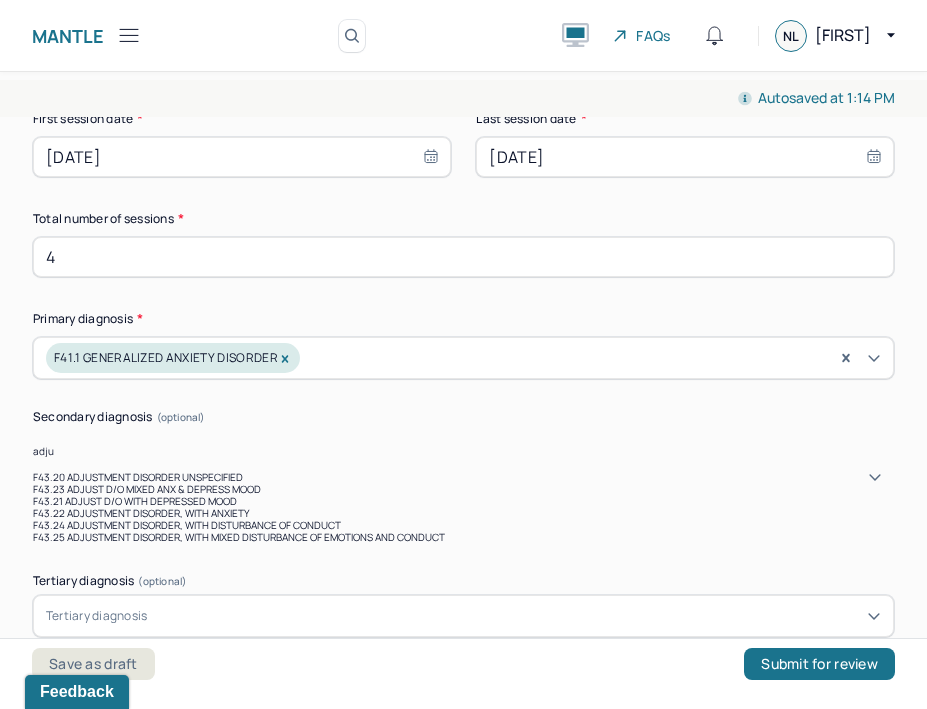 click on "F43.21 ADJUST D/O WITH DEPRESSED MOOD" at bounding box center (463, 501) 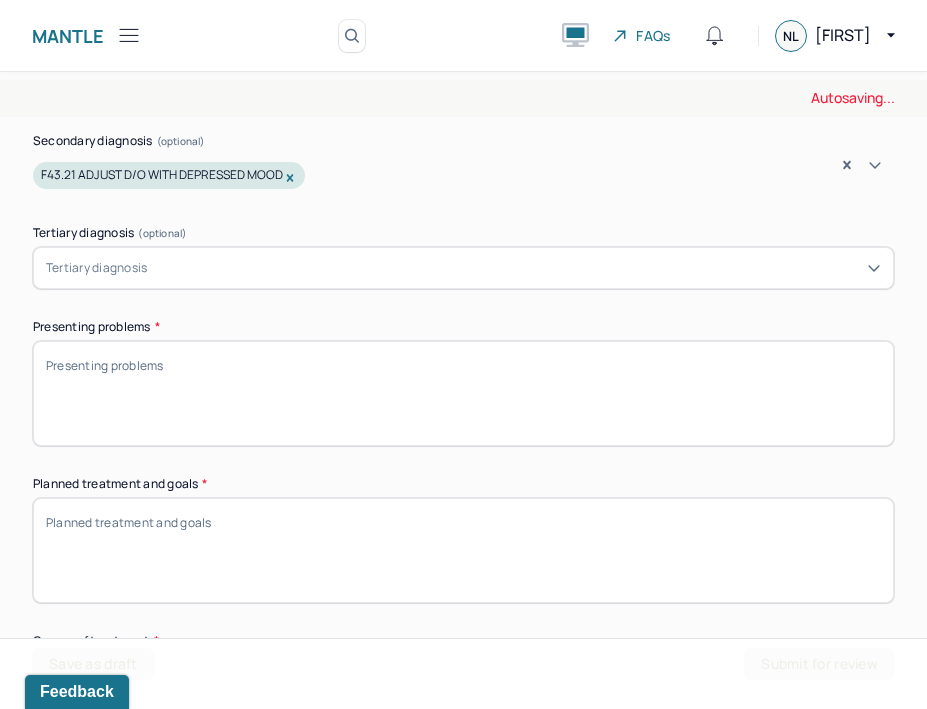 scroll, scrollTop: 876, scrollLeft: 0, axis: vertical 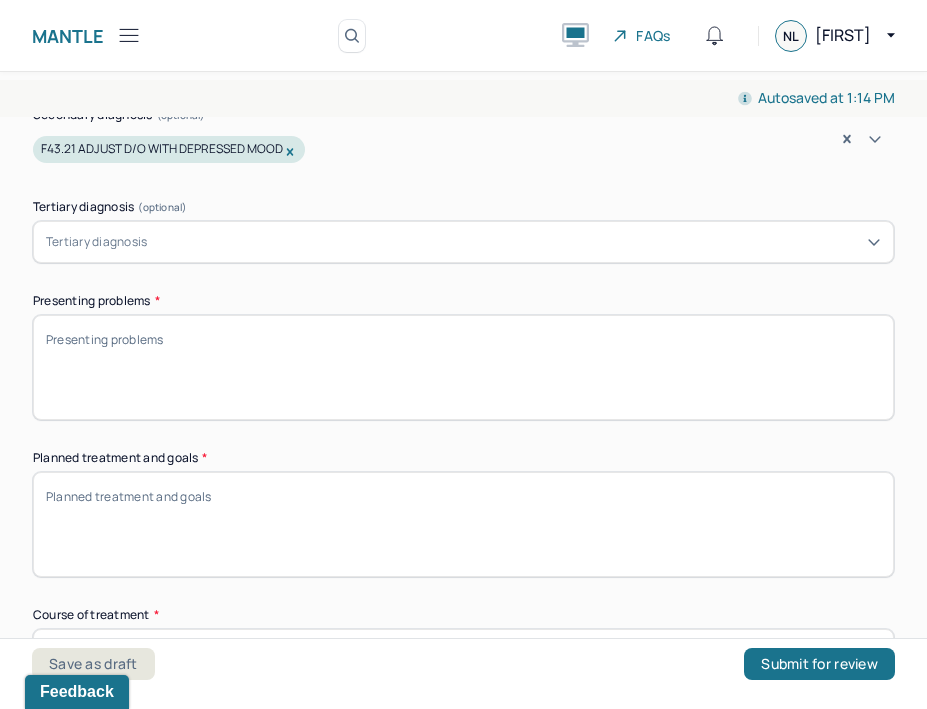 click on "Presenting problems *" at bounding box center (463, 367) 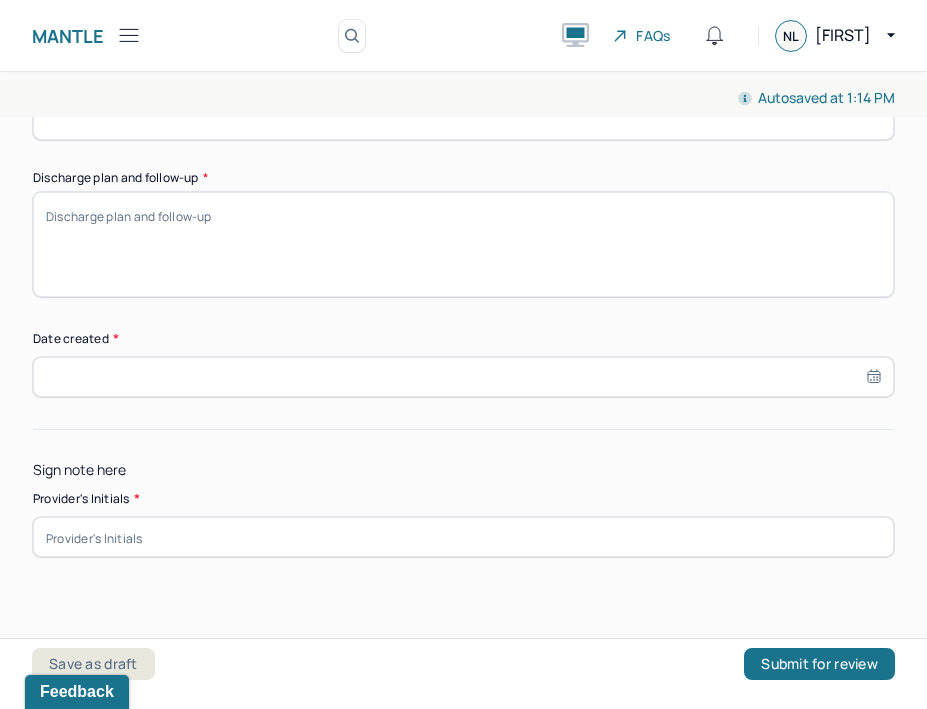 scroll, scrollTop: 1855, scrollLeft: 0, axis: vertical 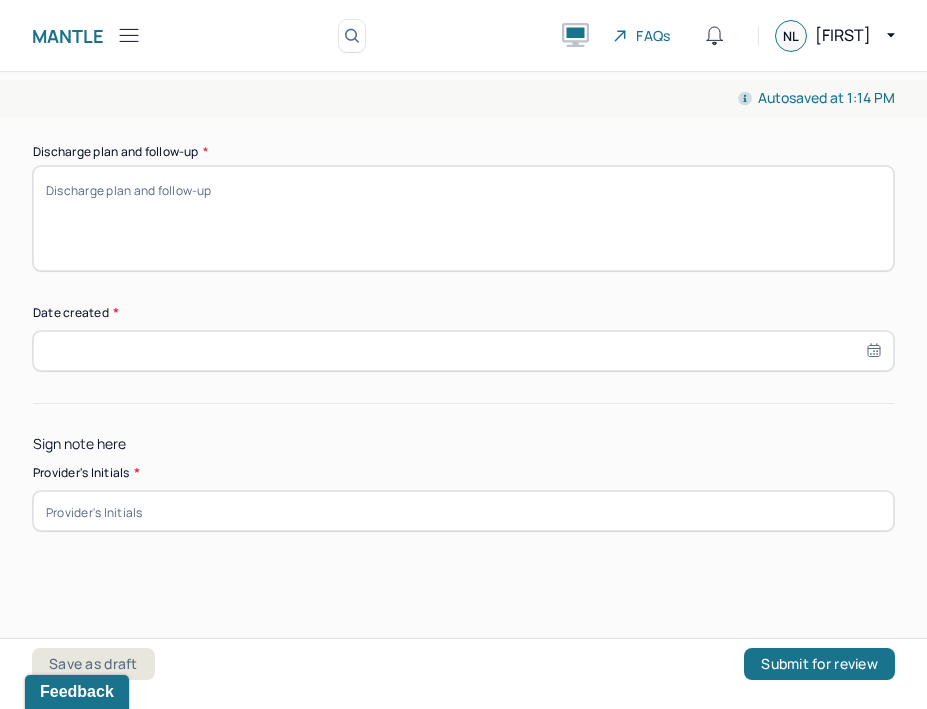 click at bounding box center (463, 511) 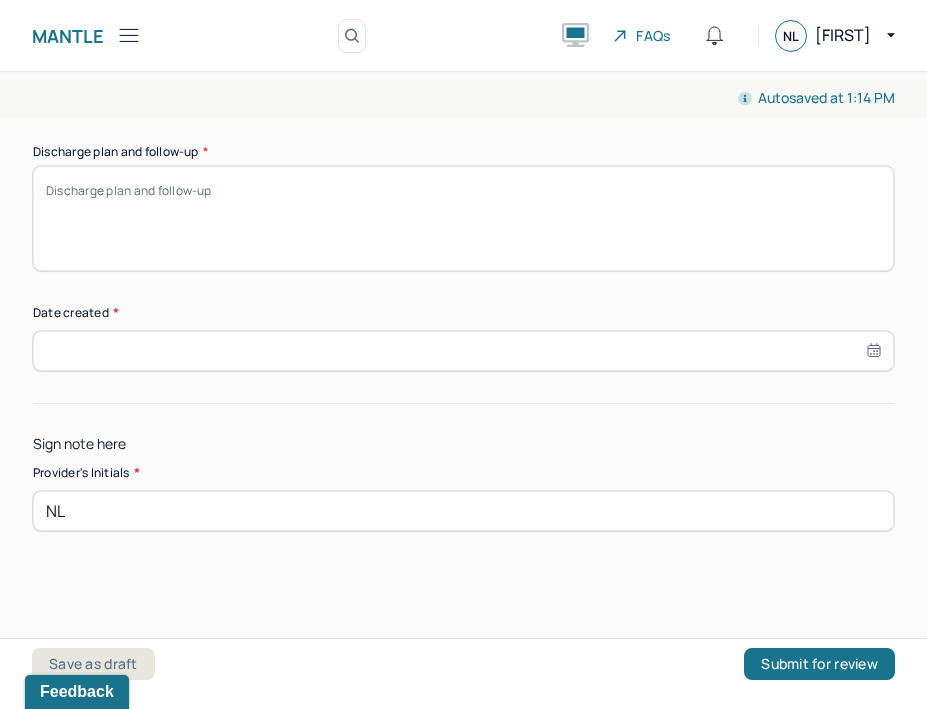 type on "NL" 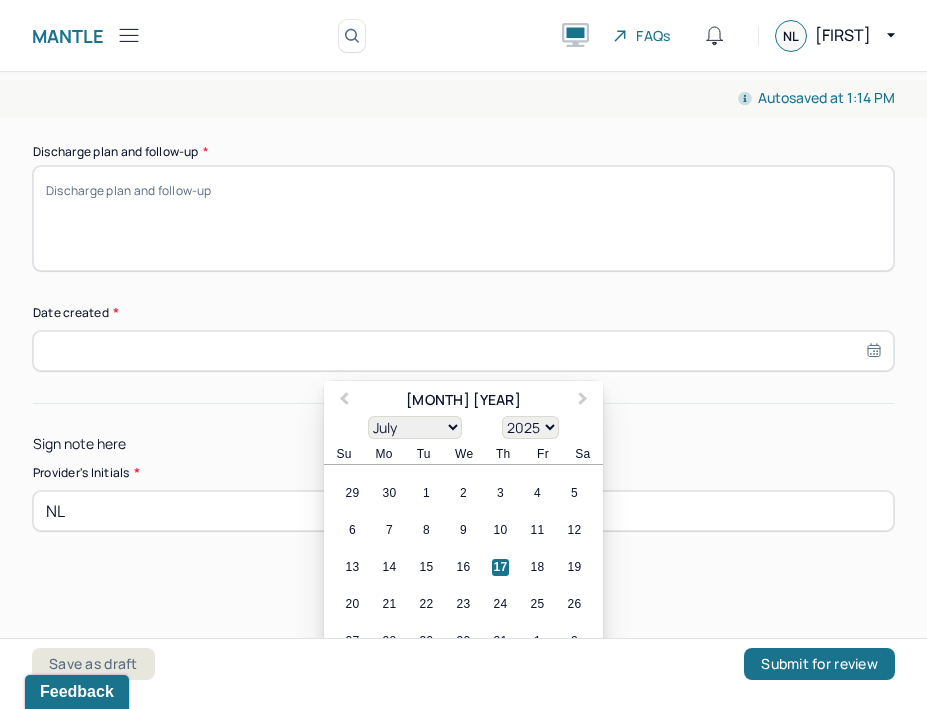 click on "17" at bounding box center [500, 567] 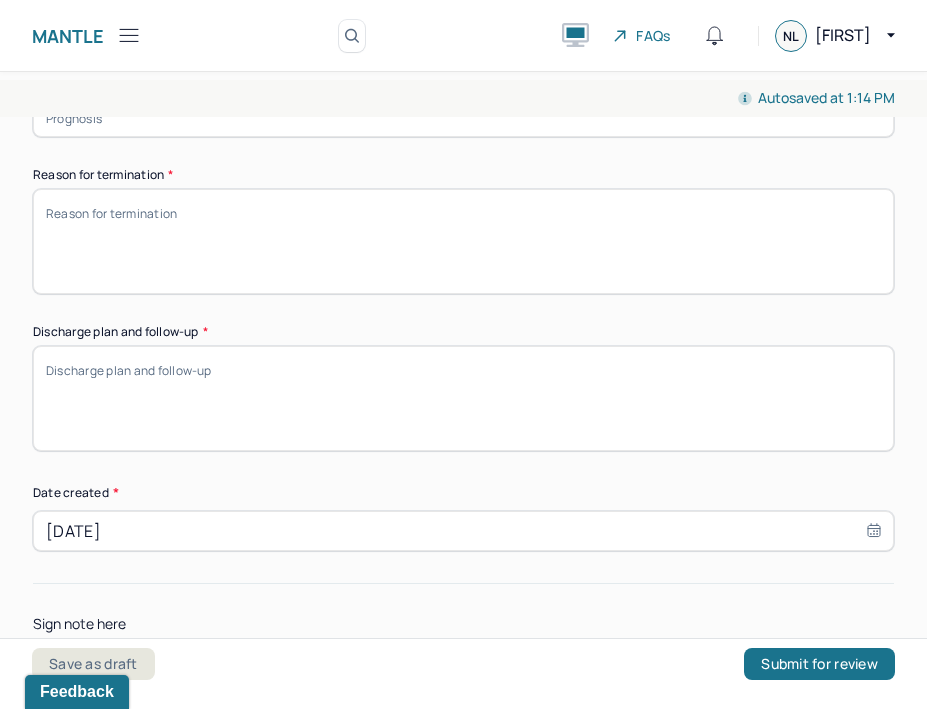 scroll, scrollTop: 1685, scrollLeft: 0, axis: vertical 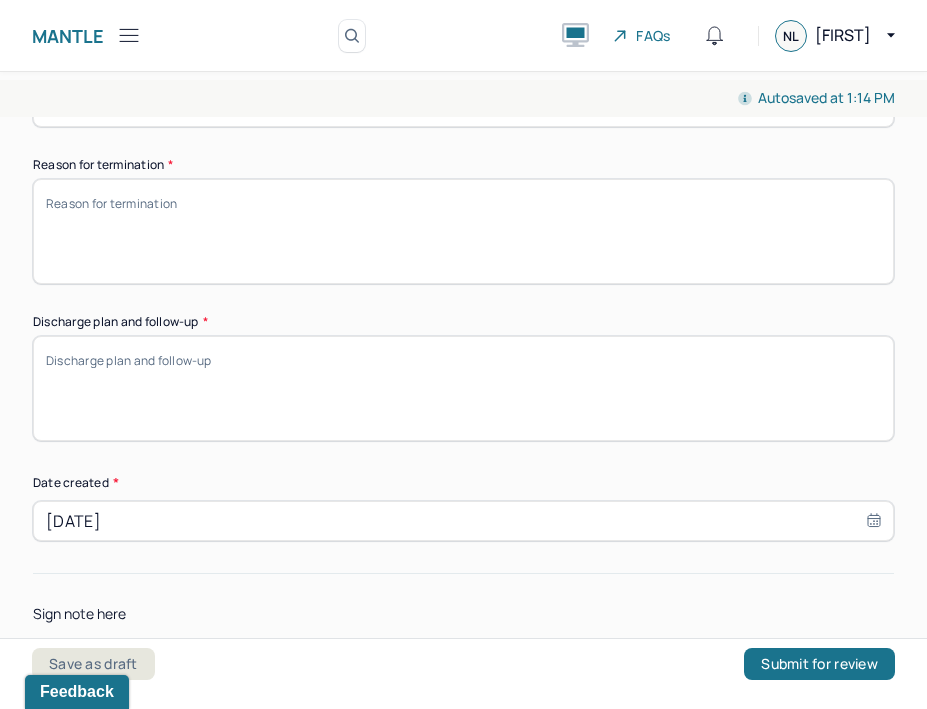 click on "Discharge plan and follow-up *" at bounding box center [463, 388] 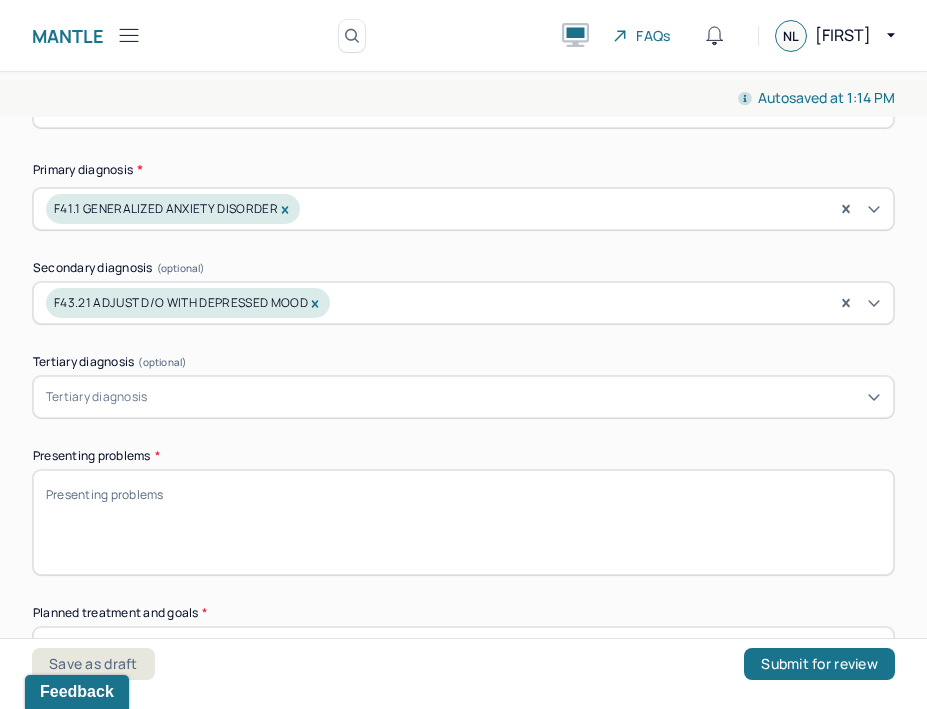 scroll, scrollTop: 719, scrollLeft: 0, axis: vertical 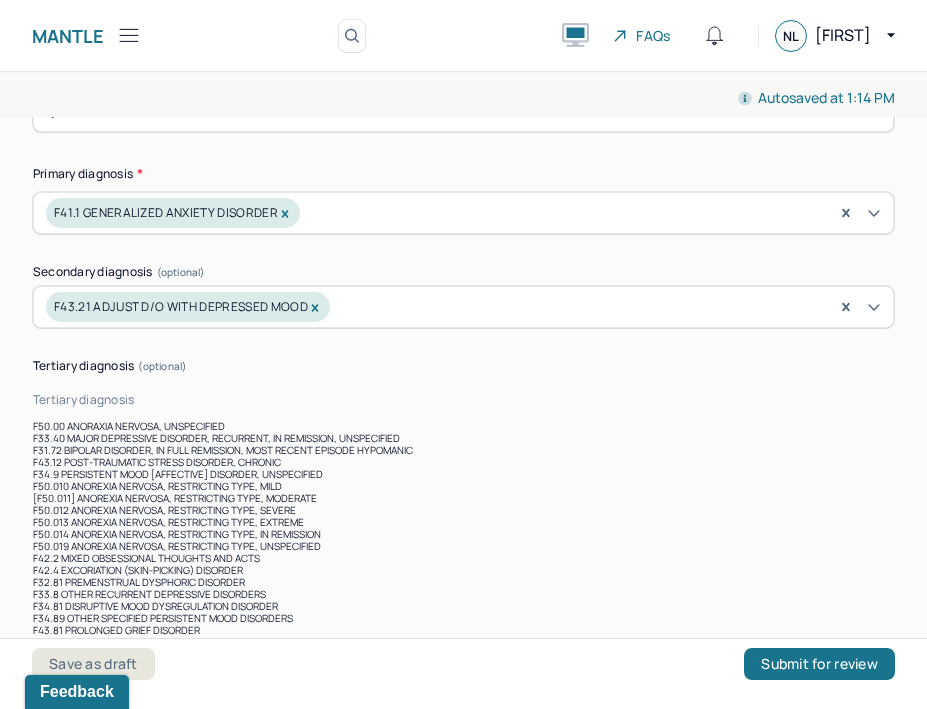 click at bounding box center [516, 400] 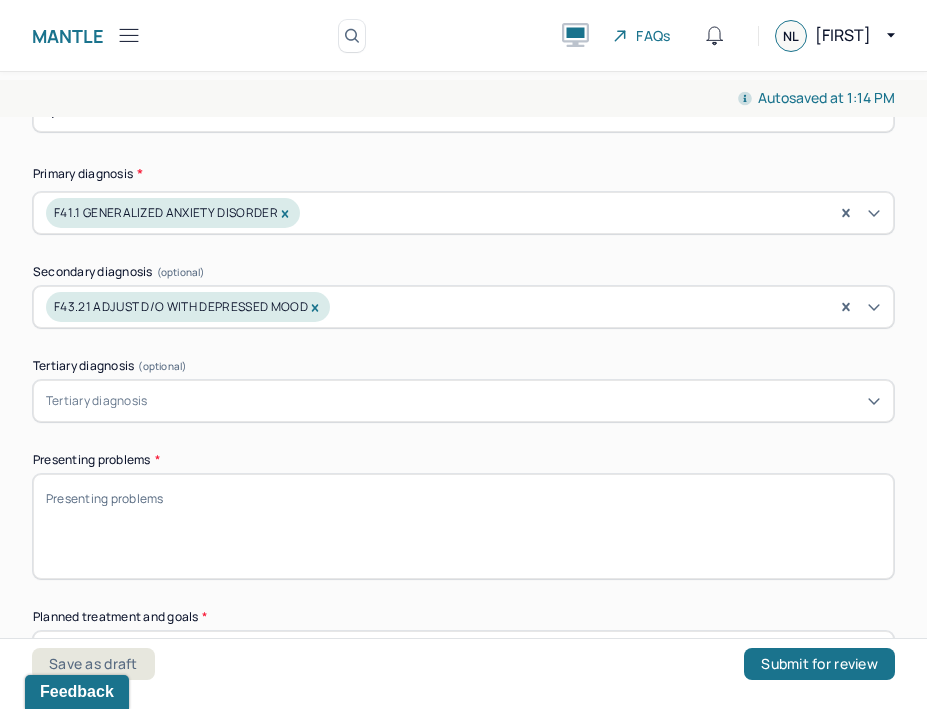 click on "Tertiary diagnosis (optional)" at bounding box center (463, 366) 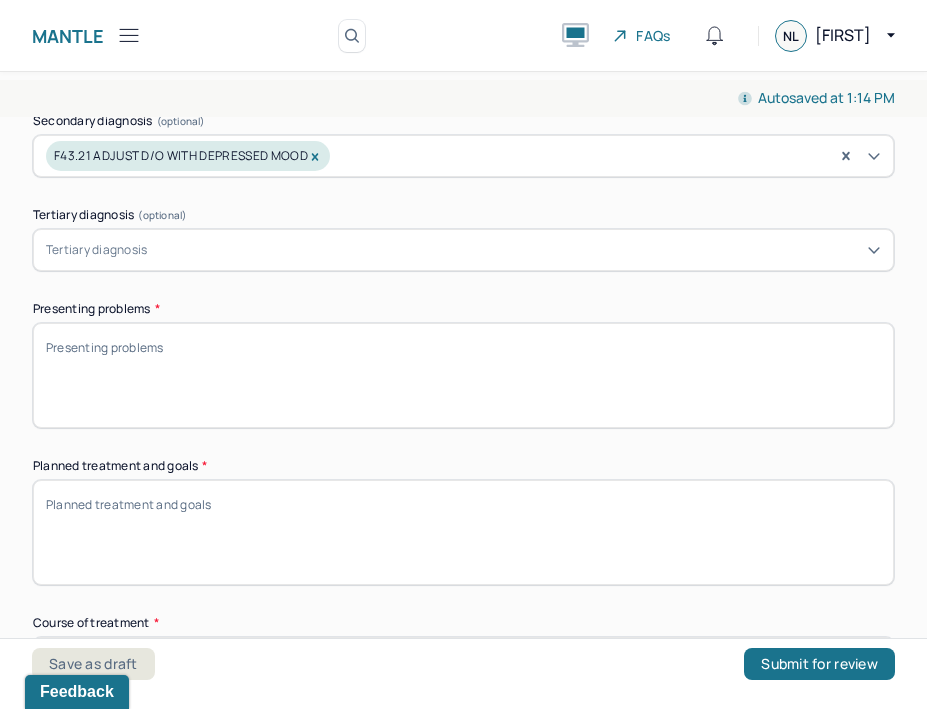 scroll, scrollTop: 875, scrollLeft: 0, axis: vertical 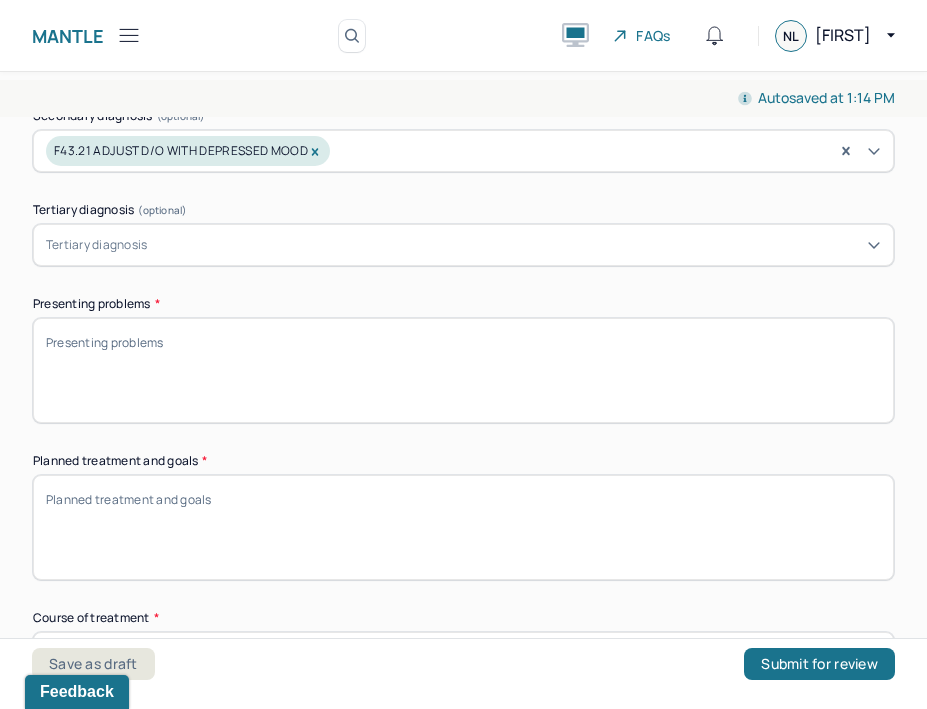 click on "Presenting problems *" at bounding box center [463, 370] 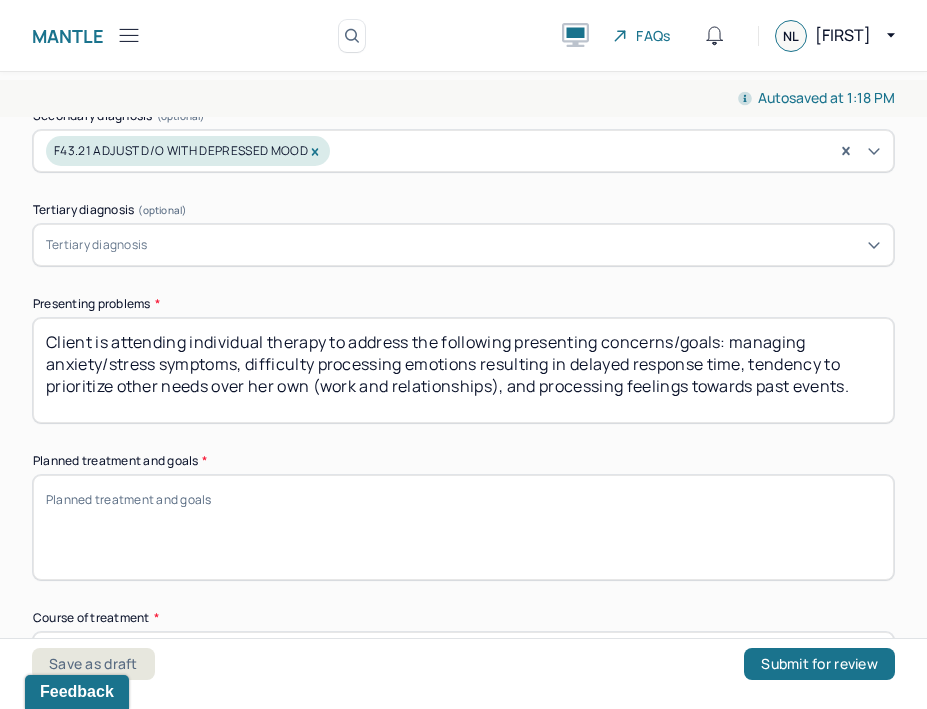 drag, startPoint x: 97, startPoint y: 335, endPoint x: 188, endPoint y: 332, distance: 91.04944 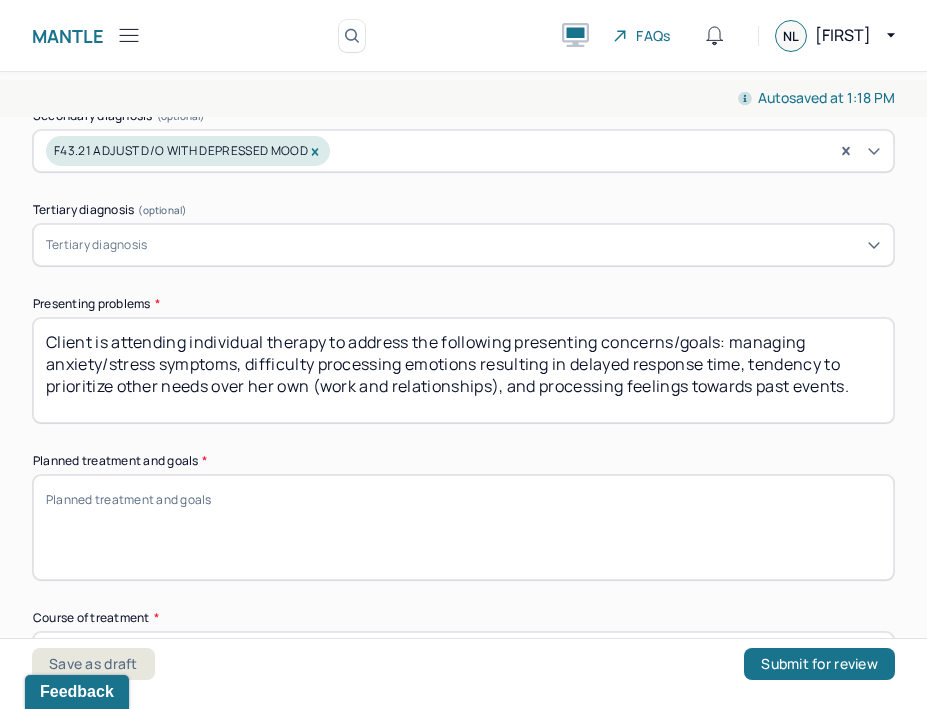 click on "Client is attending individual therapy to address the following presenting concerns/goals: managing anxiety/stress symptoms, difficulty processing emotions resulting in delayed response time, tendency to prioritize other needs over her own (work and relationships), and processing feelings towards past events. Client is reports attending therapy previously, with most recent ending in September with previous therapist. Client informed currently prescribed Lexapro 5 mg." at bounding box center [463, 370] 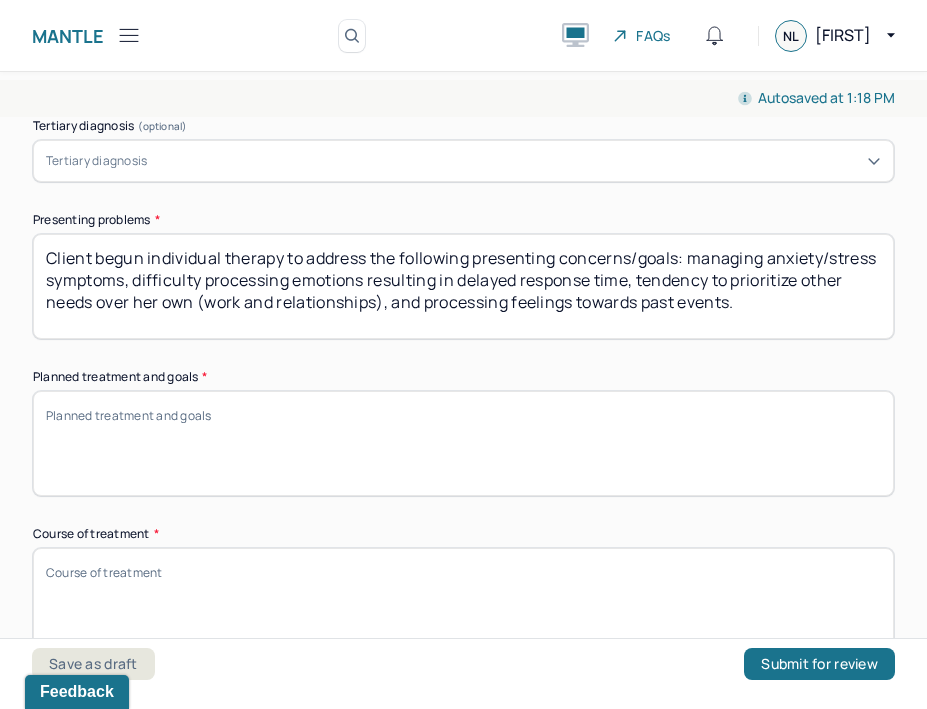 scroll, scrollTop: 967, scrollLeft: 0, axis: vertical 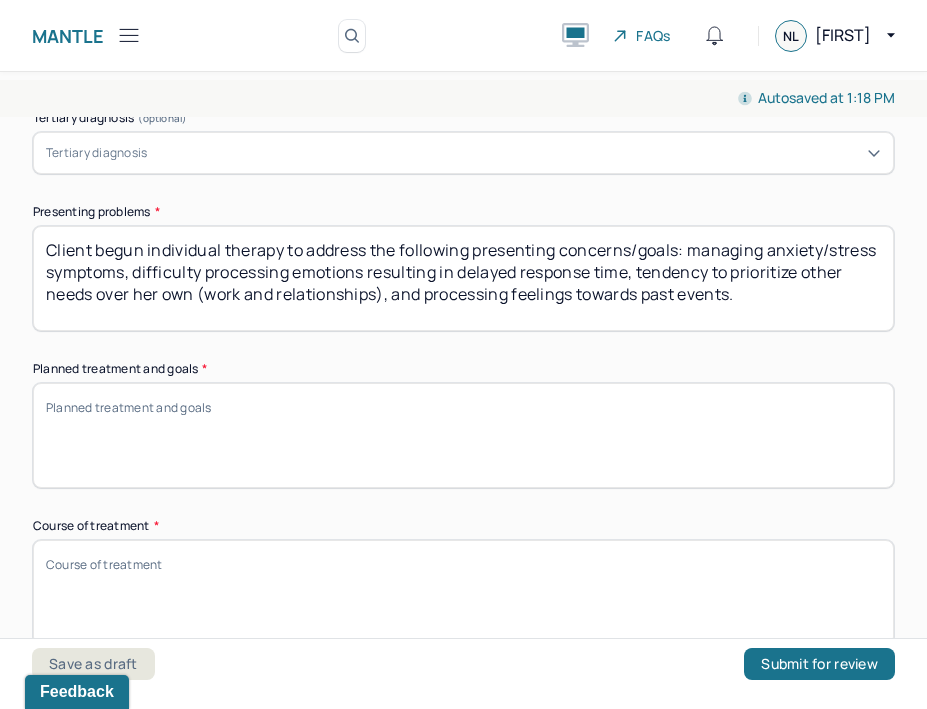 type on "Client begun individual therapy to address the following presenting concerns/goals: managing anxiety/stress symptoms, difficulty processing emotions resulting in delayed response time, tendency to prioritize other needs over her own (work and relationships), and processing feelings towards past events." 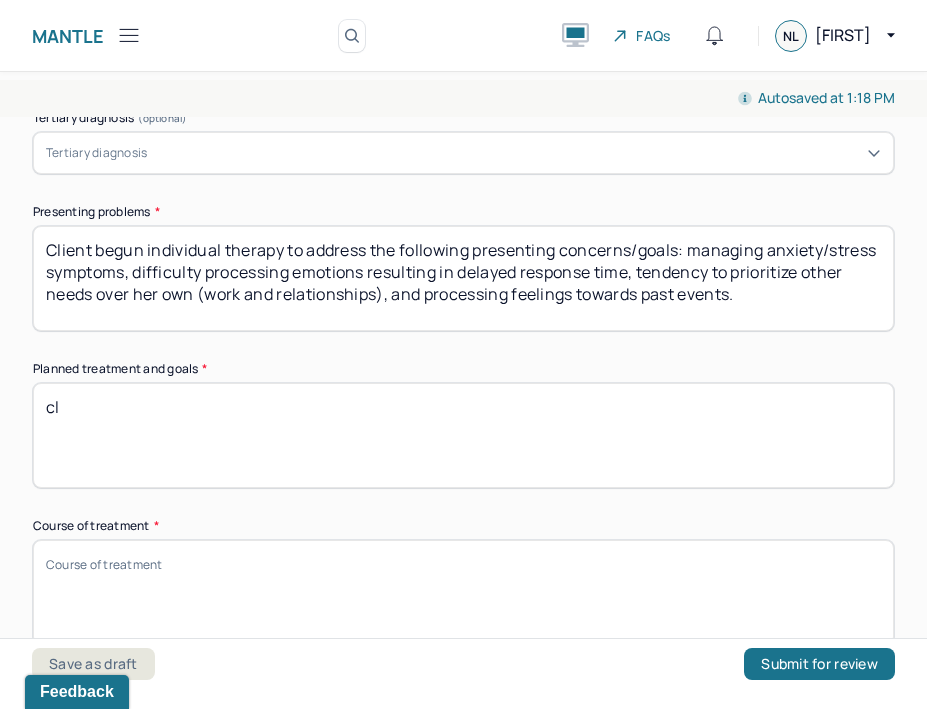 type on "c" 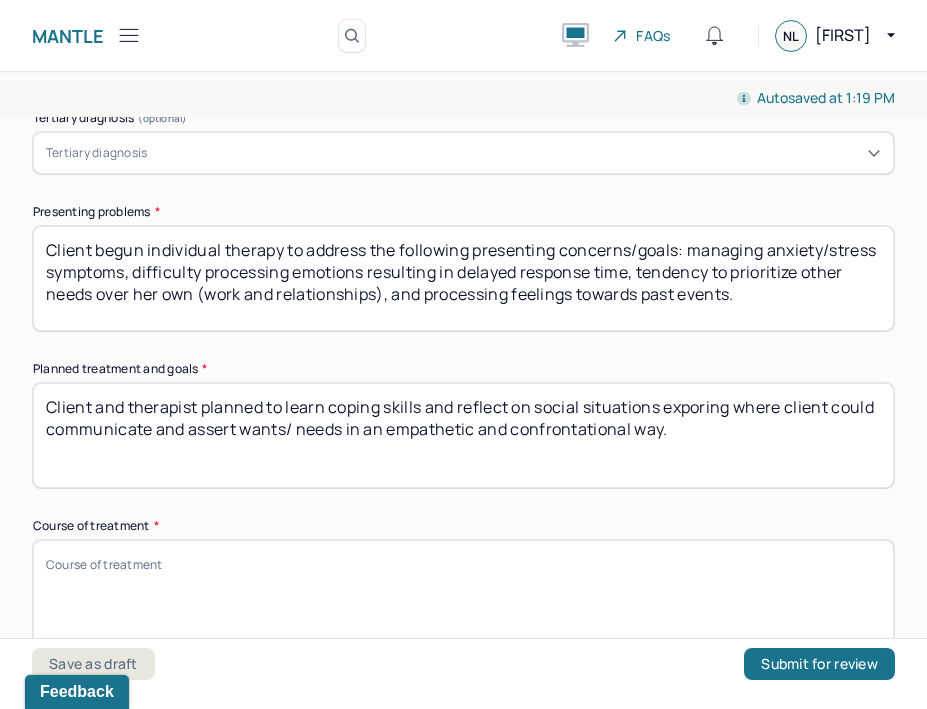 drag, startPoint x: 199, startPoint y: 405, endPoint x: 98, endPoint y: 404, distance: 101.00495 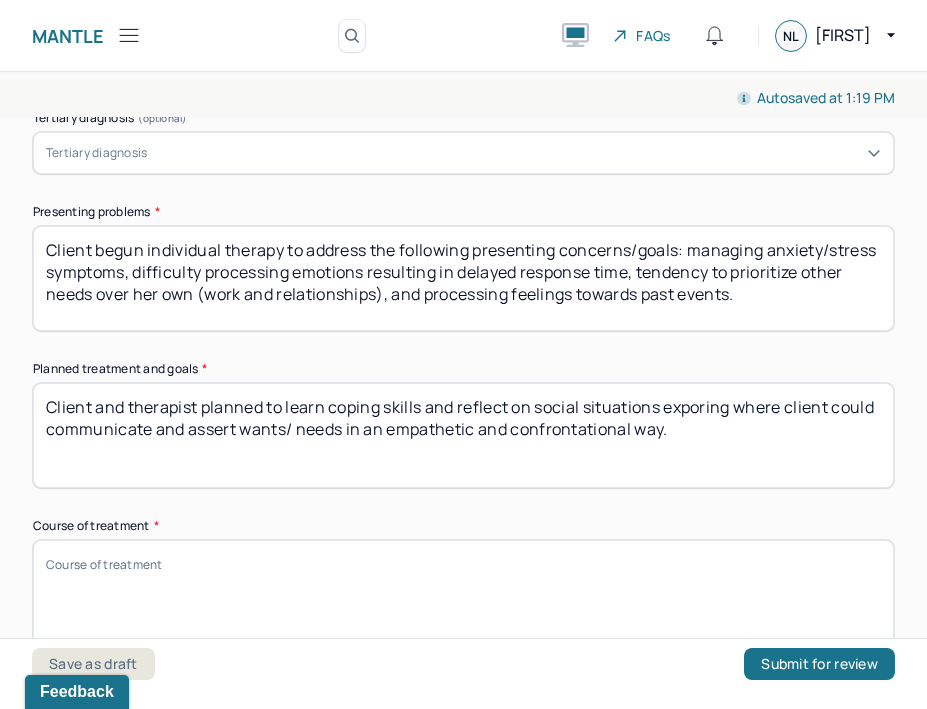 click on "Client and therapist planned to learn coping skills and reflect on social situations exporing where client could communicate and assert wants/ needs in an empathetic and confrontational way." at bounding box center (463, 435) 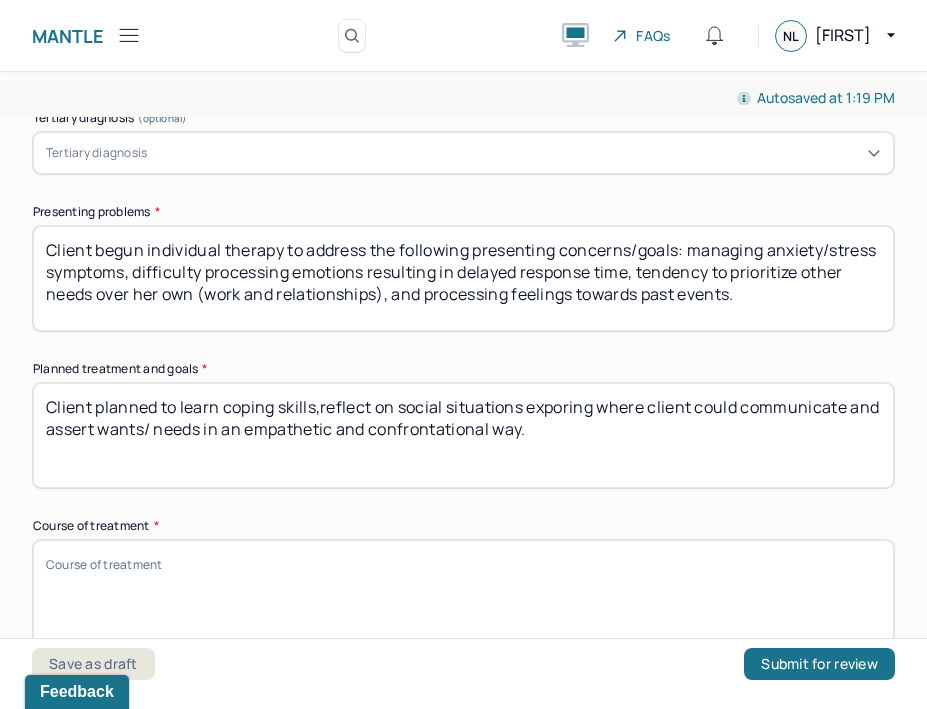 click on "Client planned to learn coping skills,reflect on social situations exporing where client could communicate and assert wants/ needs in an empathetic and confrontational way." at bounding box center (463, 435) 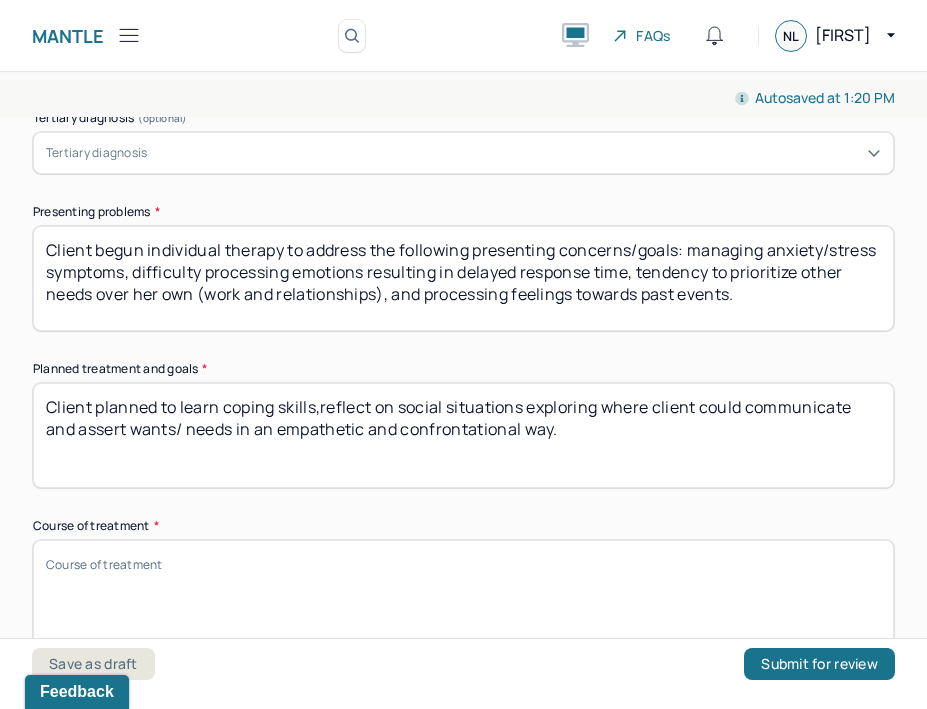 click on "Client planned to learn coping skills,reflect on social situations exploring where client could communicate and assert wants/ needs in an empathetic and confrontational way." at bounding box center [463, 435] 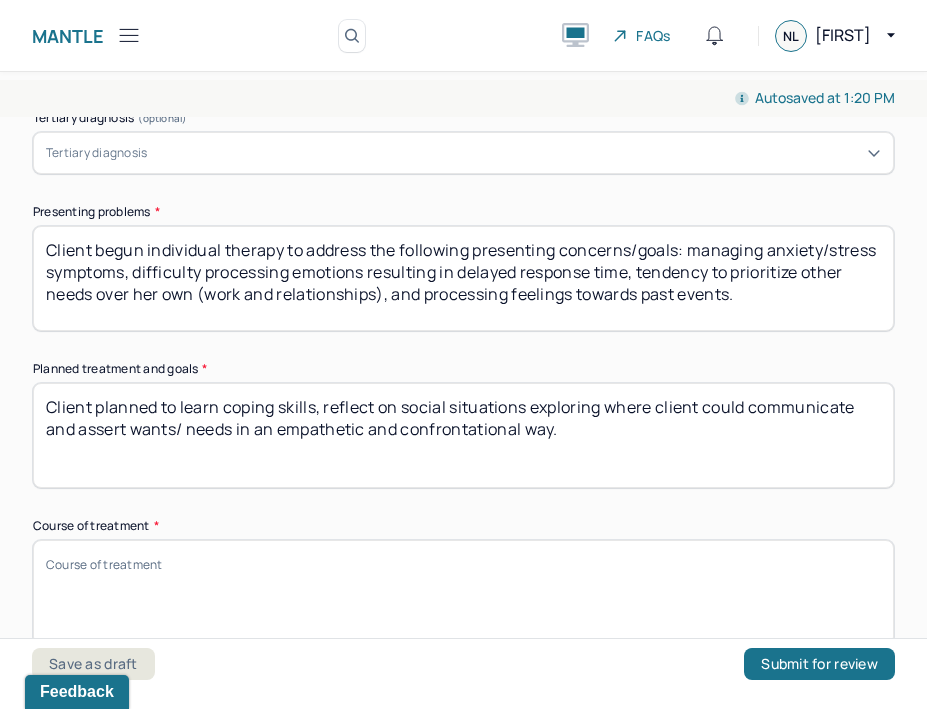 click on "Client planned to learn coping skills,reflect on social situations exploring where client could communicate and assert wants/ needs in an empathetic and confrontational way." at bounding box center (463, 435) 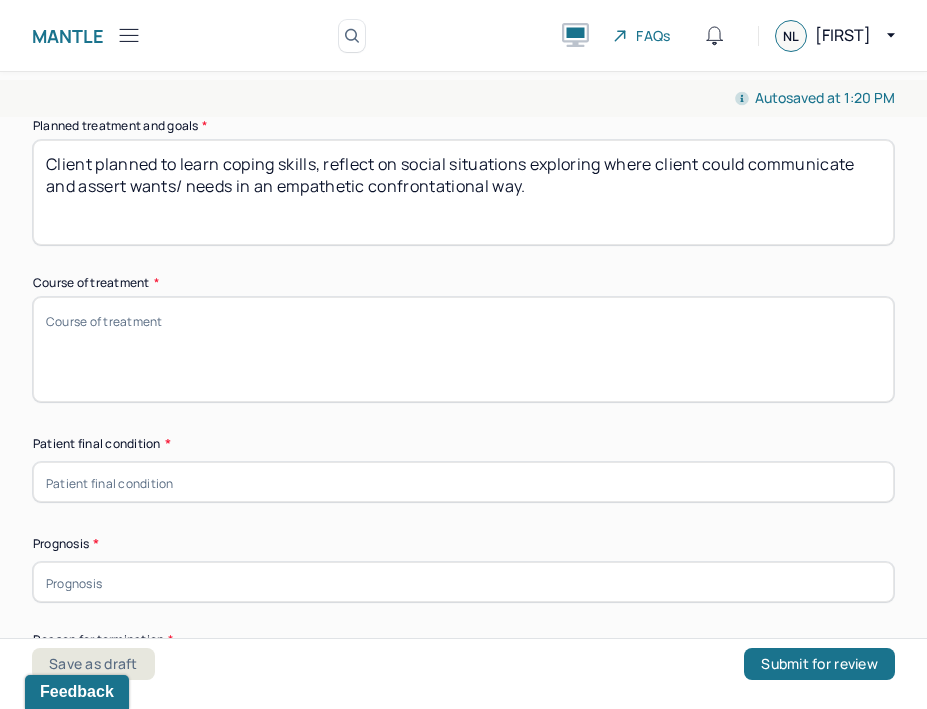 scroll, scrollTop: 1223, scrollLeft: 0, axis: vertical 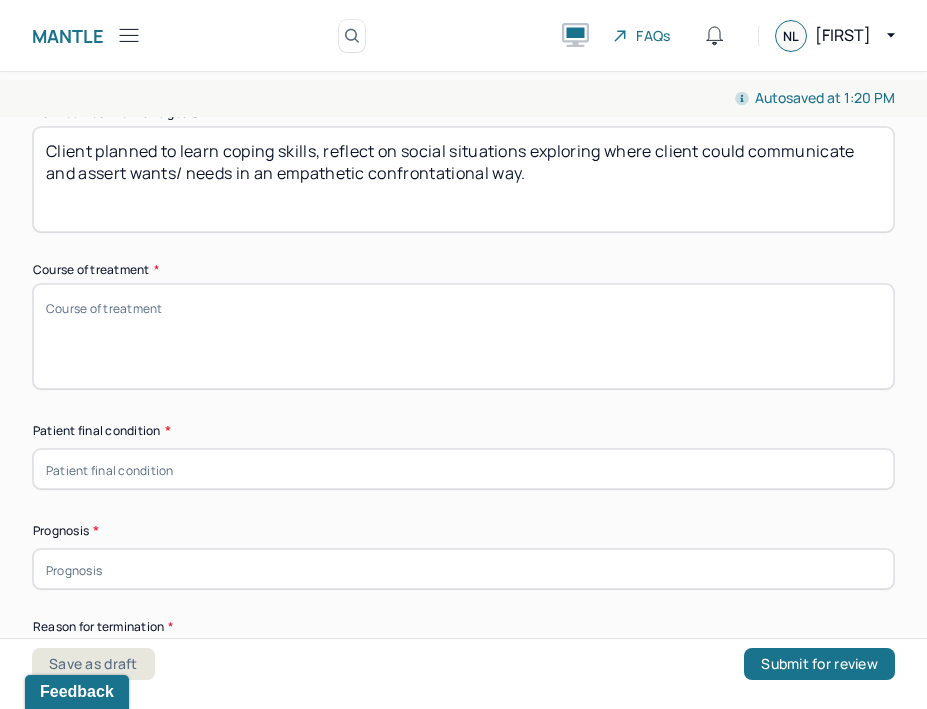 type on "Client planned to learn coping skills, reflect on social situations exploring where client could communicate and assert wants/ needs in an empathetic confrontational way." 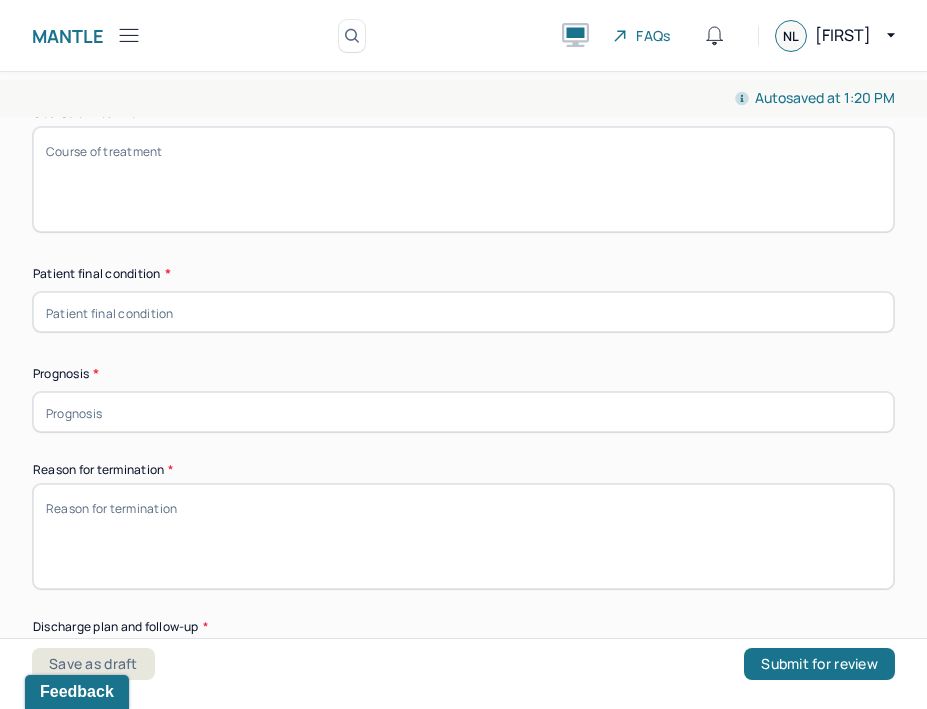 scroll, scrollTop: 1378, scrollLeft: 0, axis: vertical 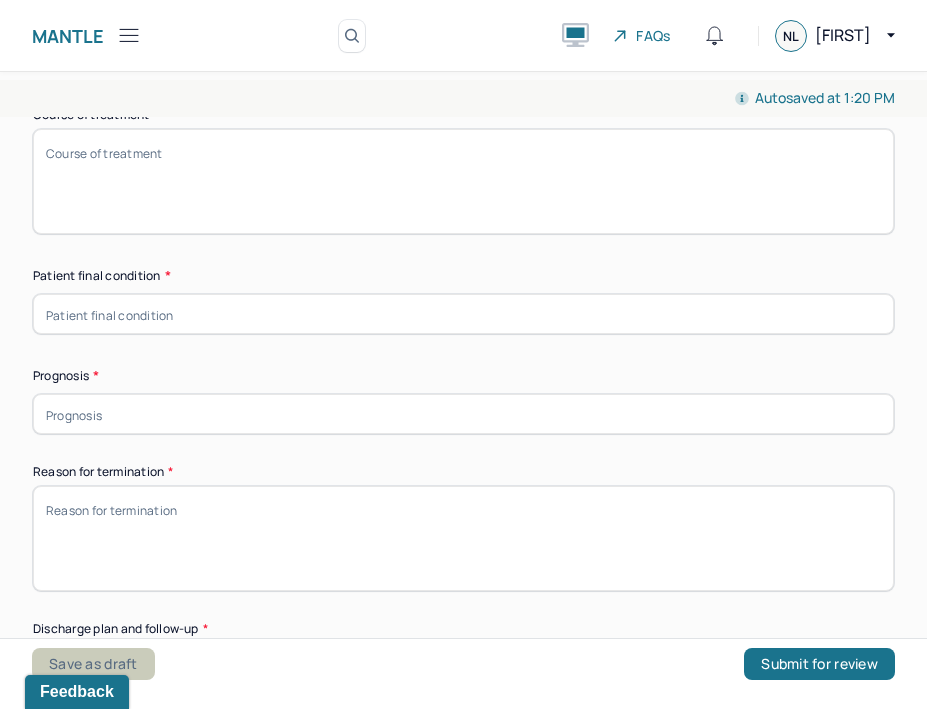 click on "Save as draft" at bounding box center (93, 664) 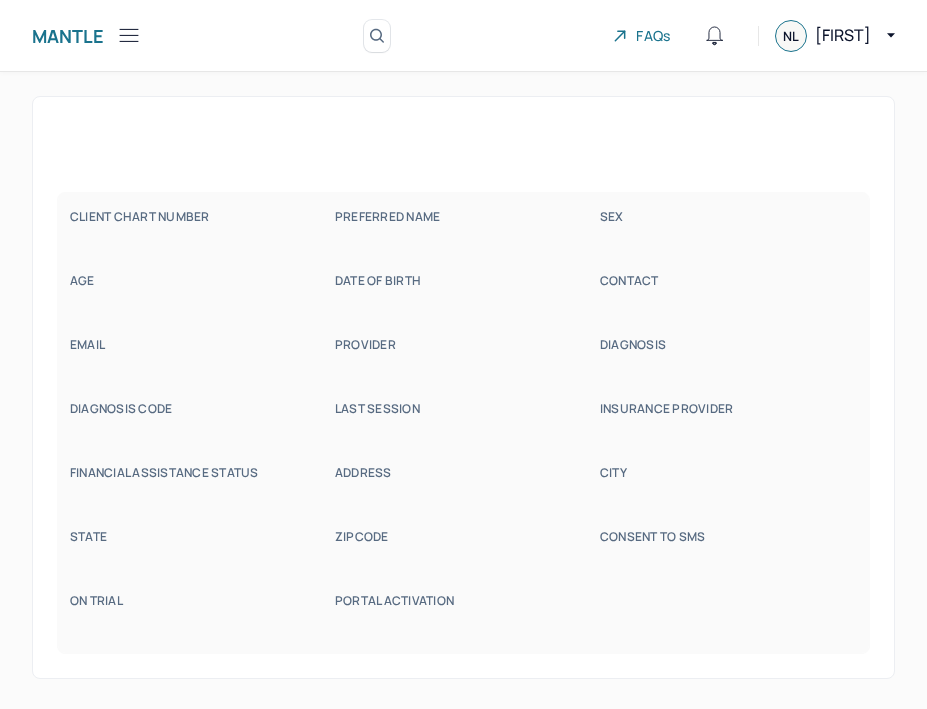 scroll, scrollTop: 0, scrollLeft: 0, axis: both 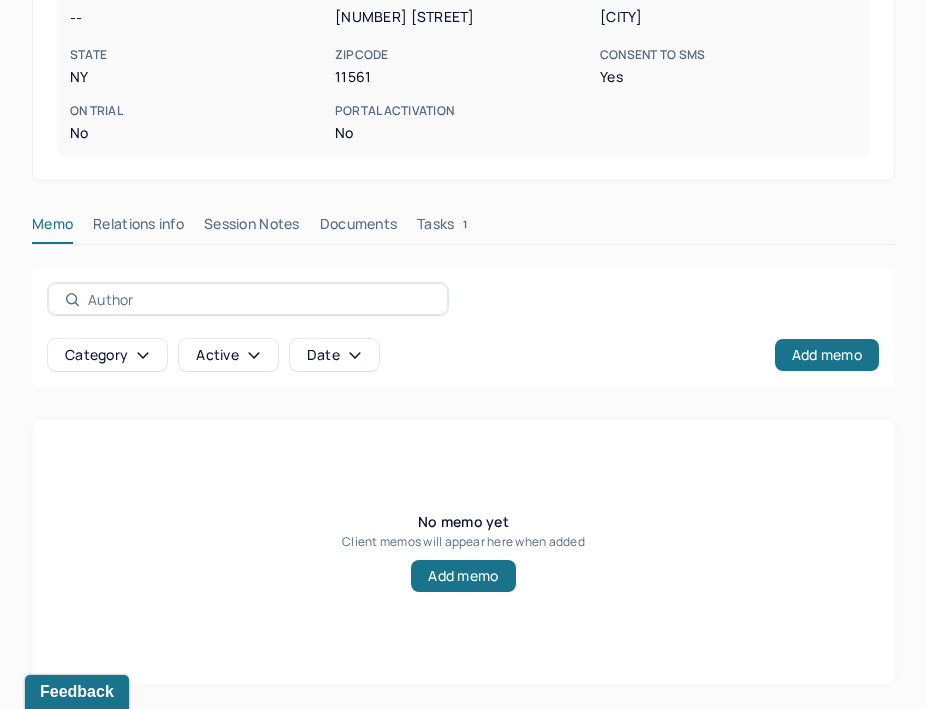 click on "Session Notes" at bounding box center [252, 228] 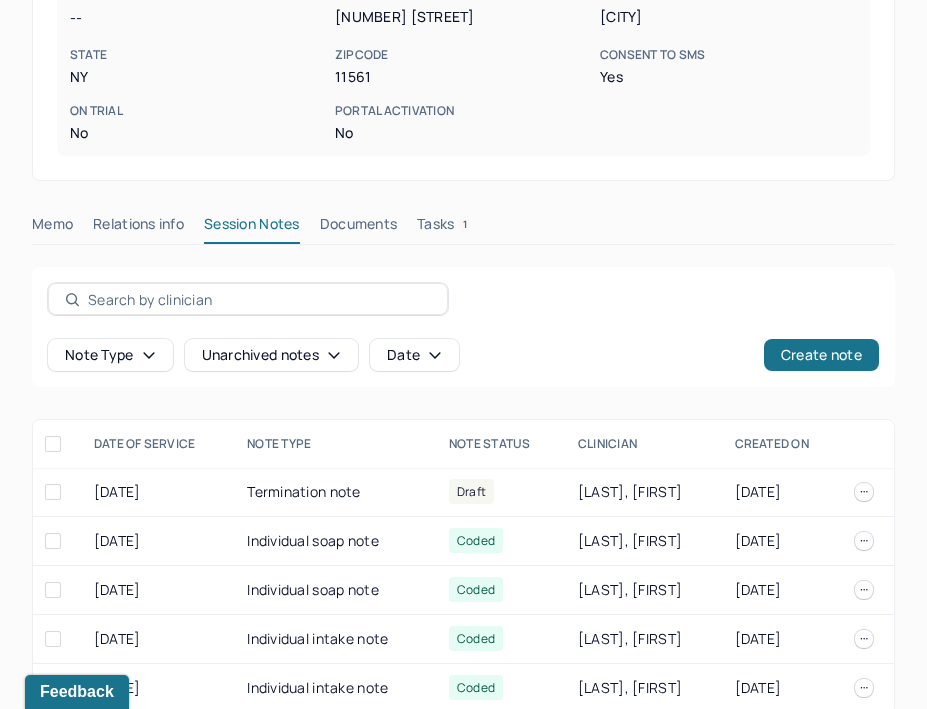 scroll, scrollTop: 489, scrollLeft: 0, axis: vertical 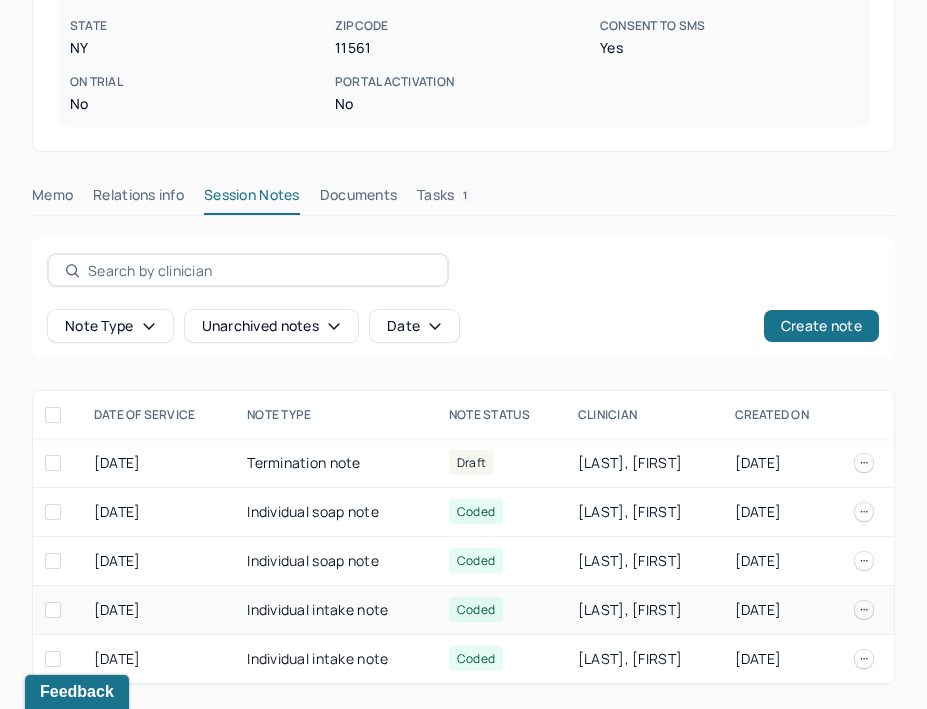 click on "Individual intake note" at bounding box center [336, 610] 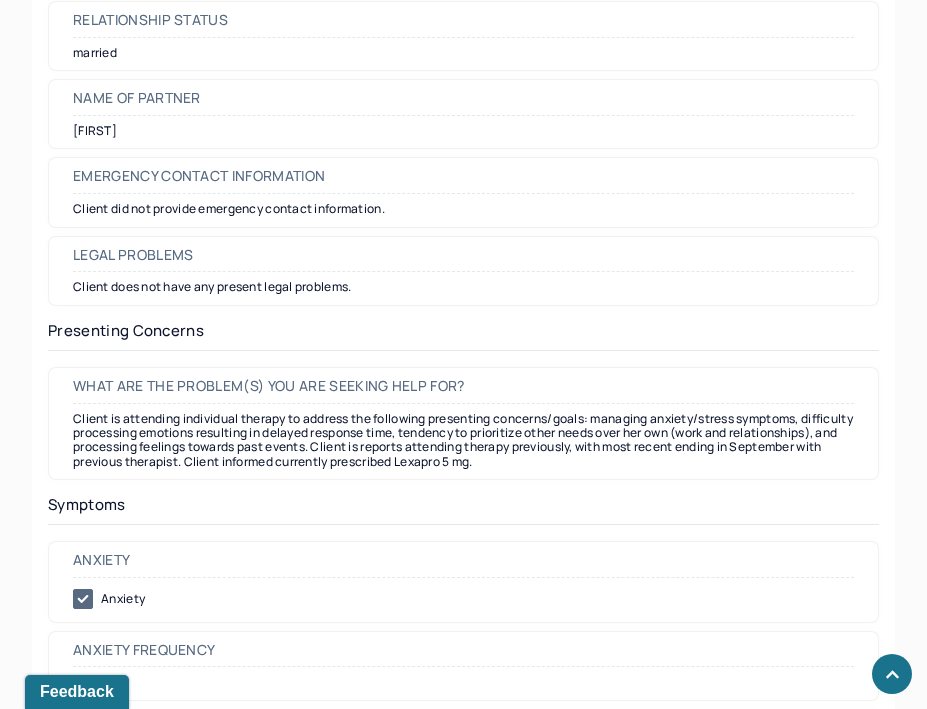 scroll, scrollTop: 2528, scrollLeft: 0, axis: vertical 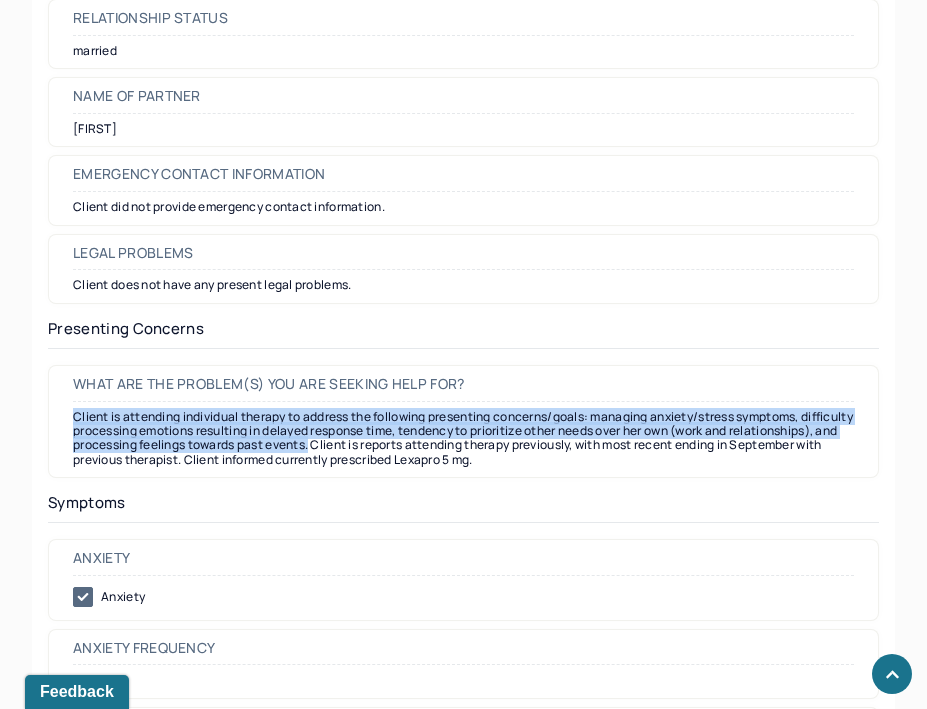 drag, startPoint x: 70, startPoint y: 415, endPoint x: 436, endPoint y: 458, distance: 368.5173 